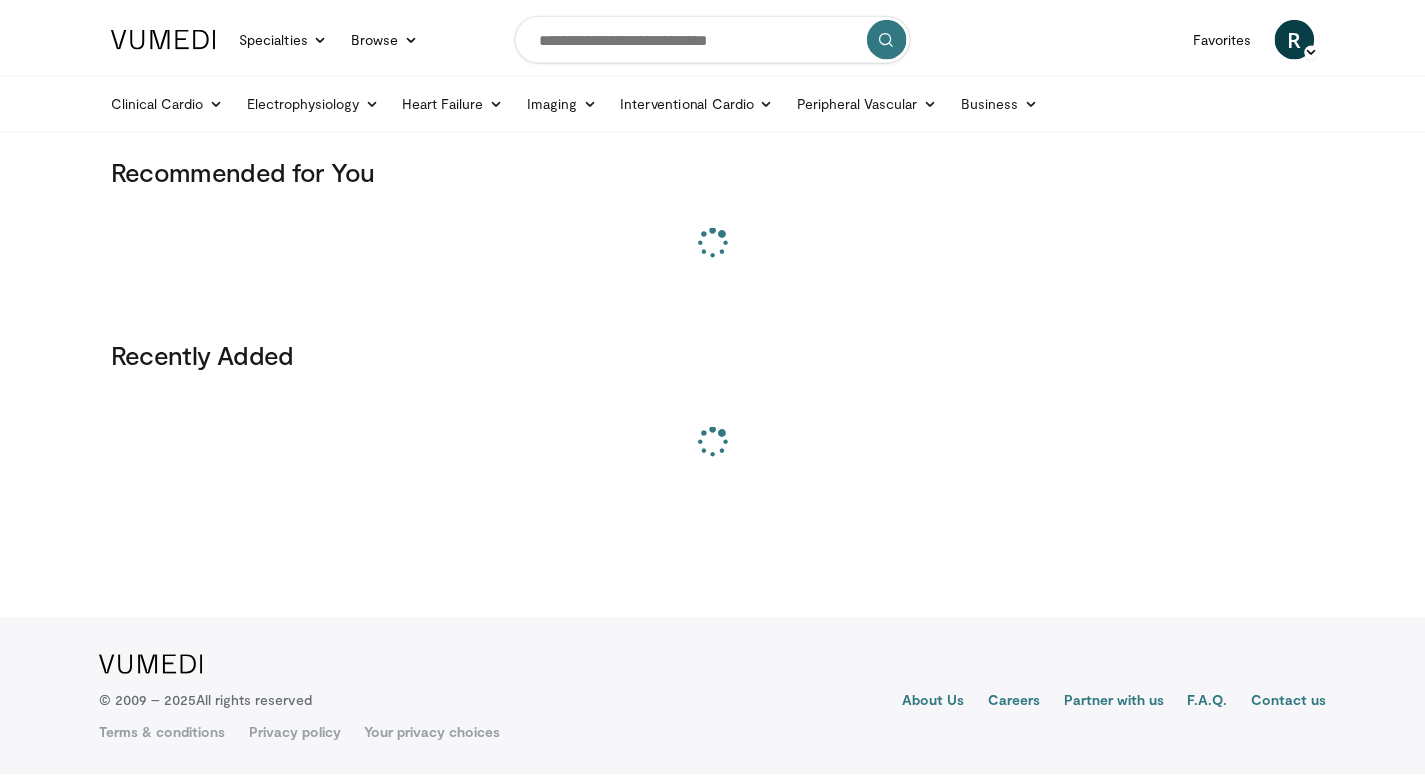 scroll, scrollTop: 0, scrollLeft: 0, axis: both 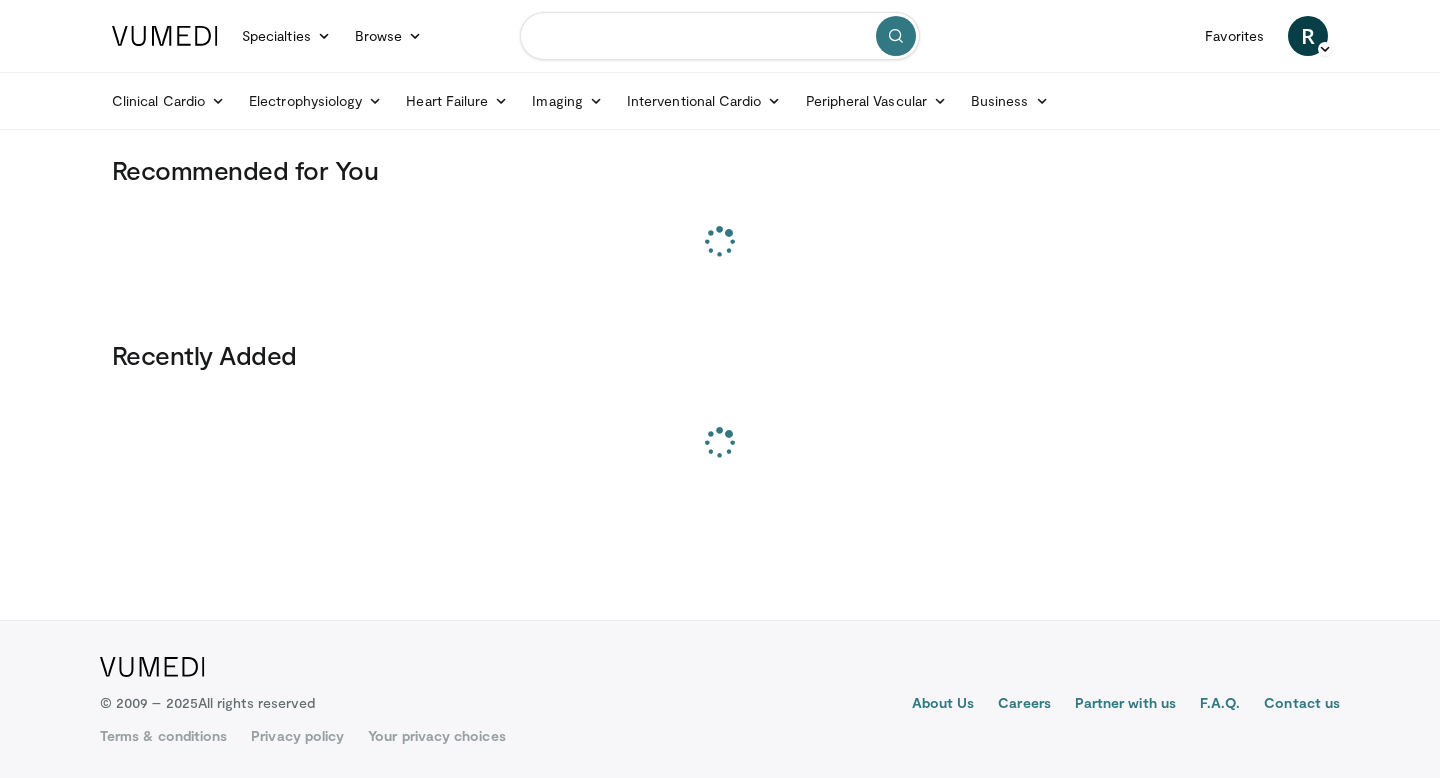 click at bounding box center [720, 36] 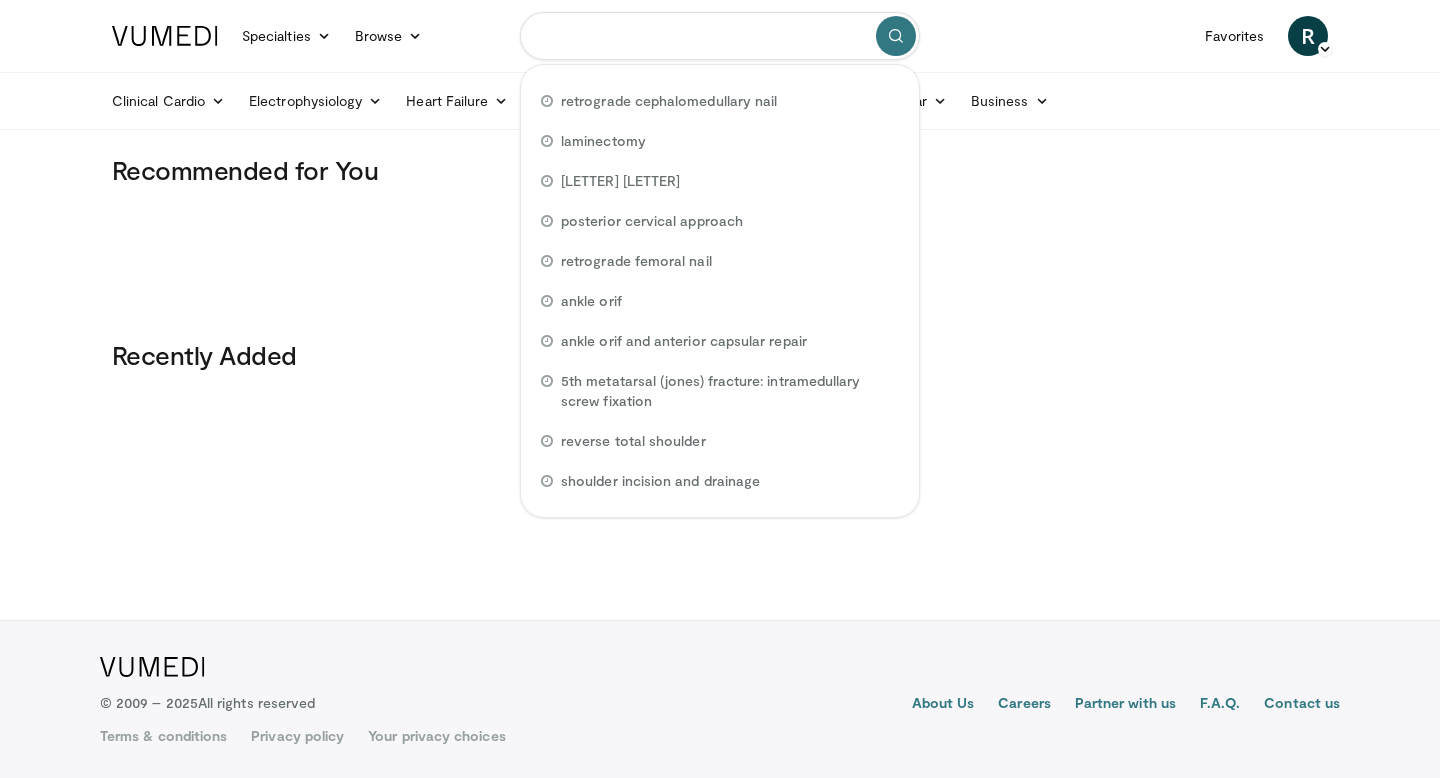 type on "*" 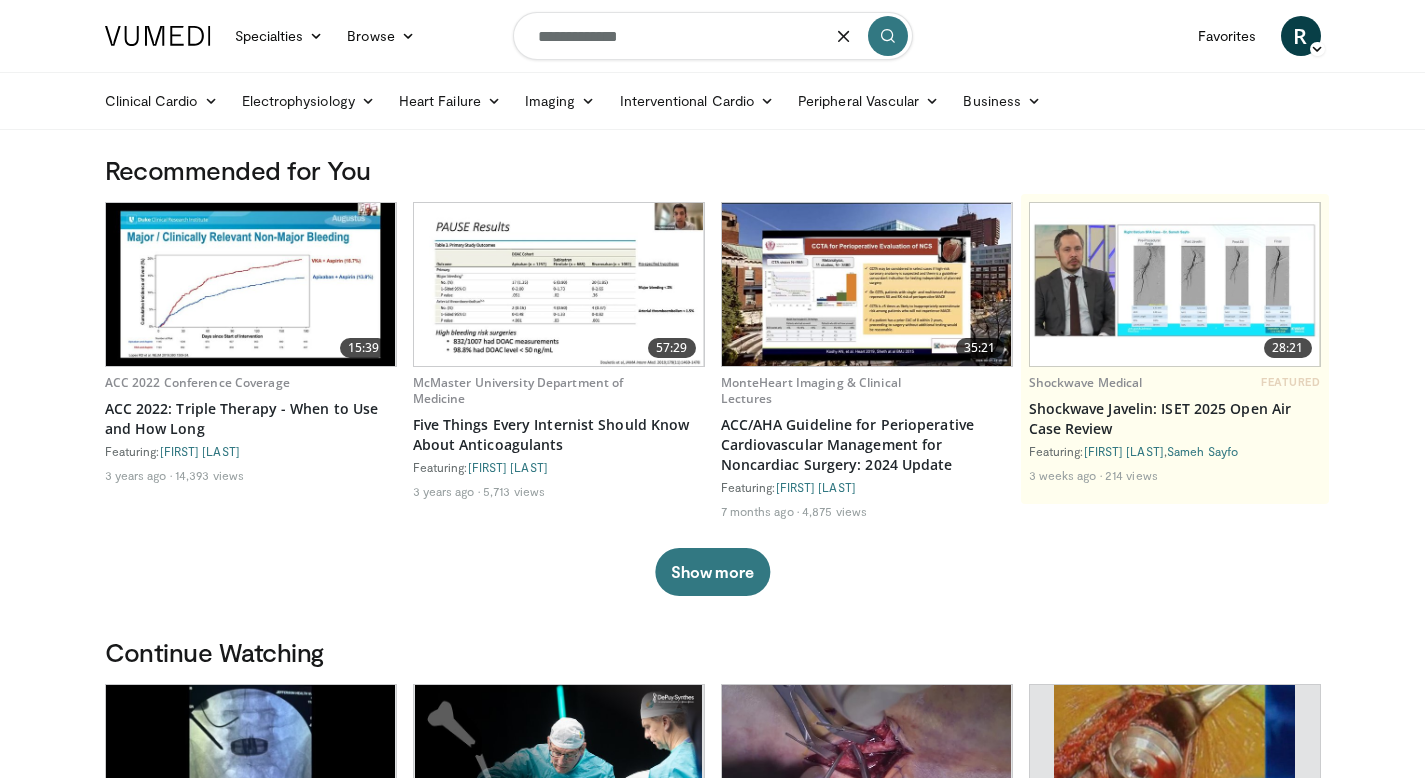type on "**********" 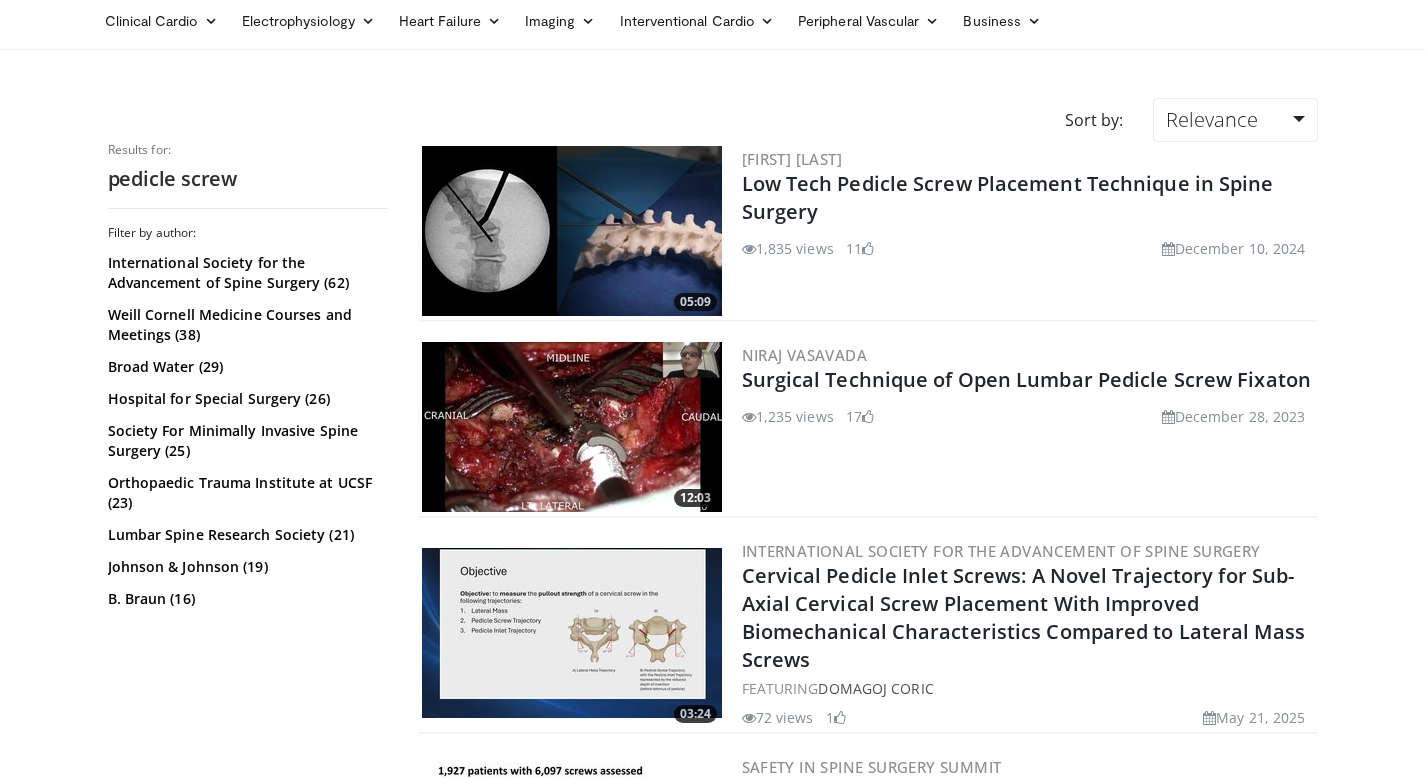 scroll, scrollTop: 81, scrollLeft: 0, axis: vertical 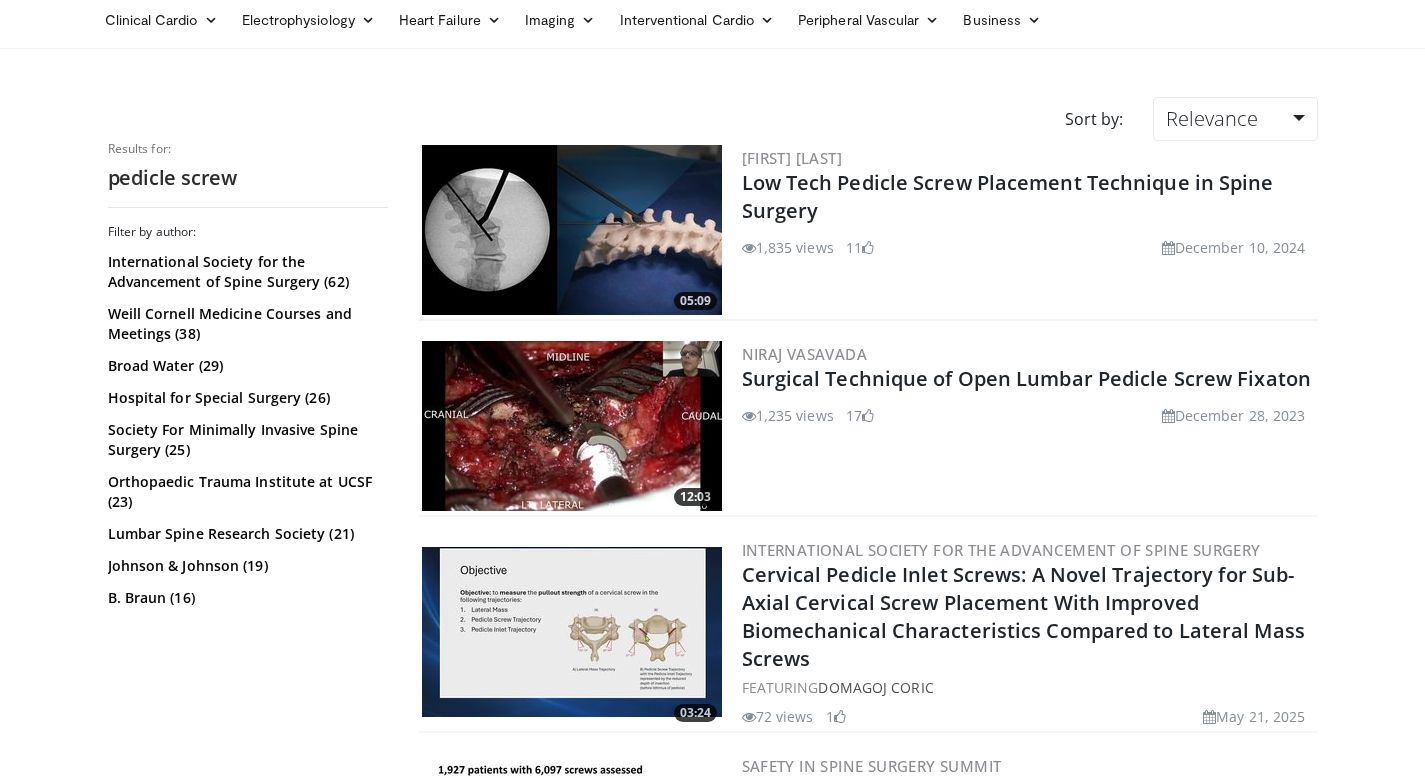 click at bounding box center [572, 426] 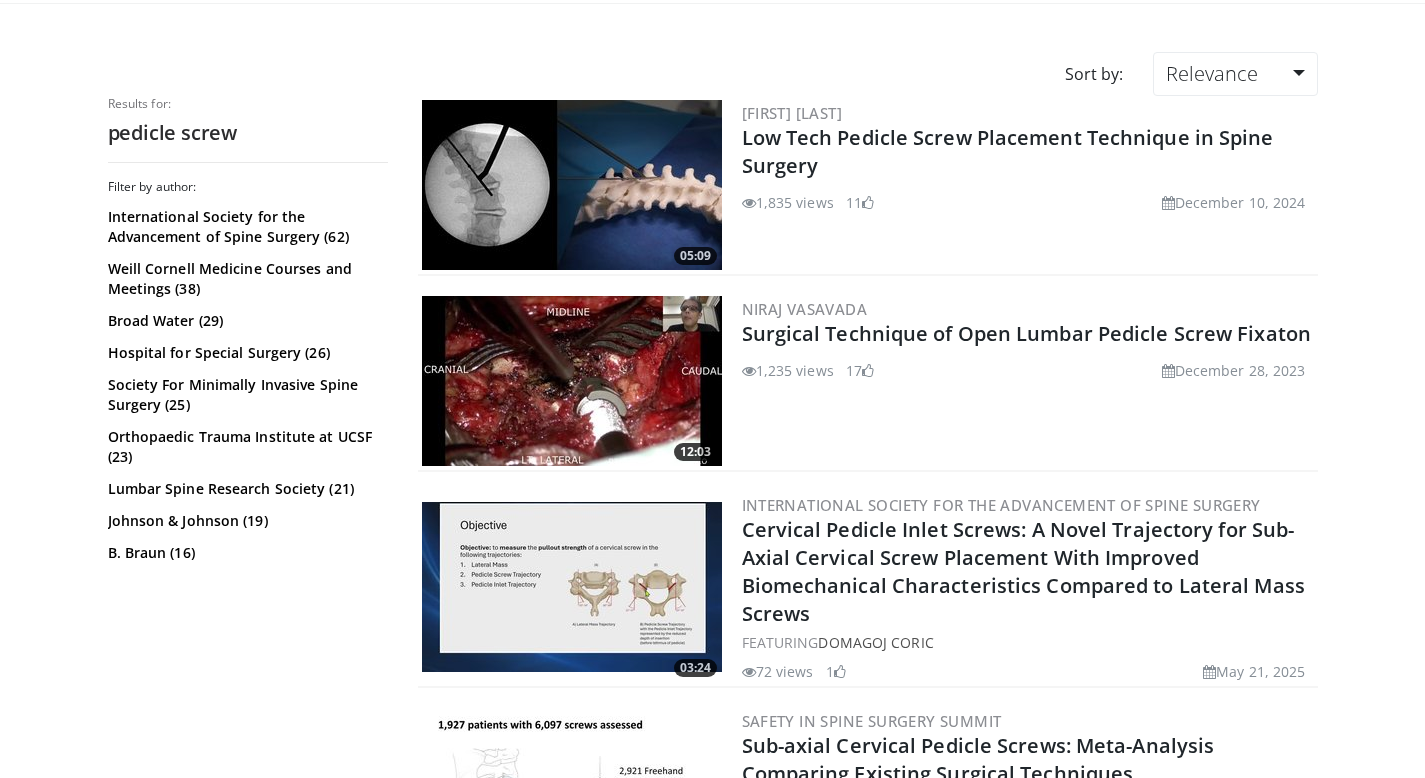 scroll, scrollTop: 127, scrollLeft: 0, axis: vertical 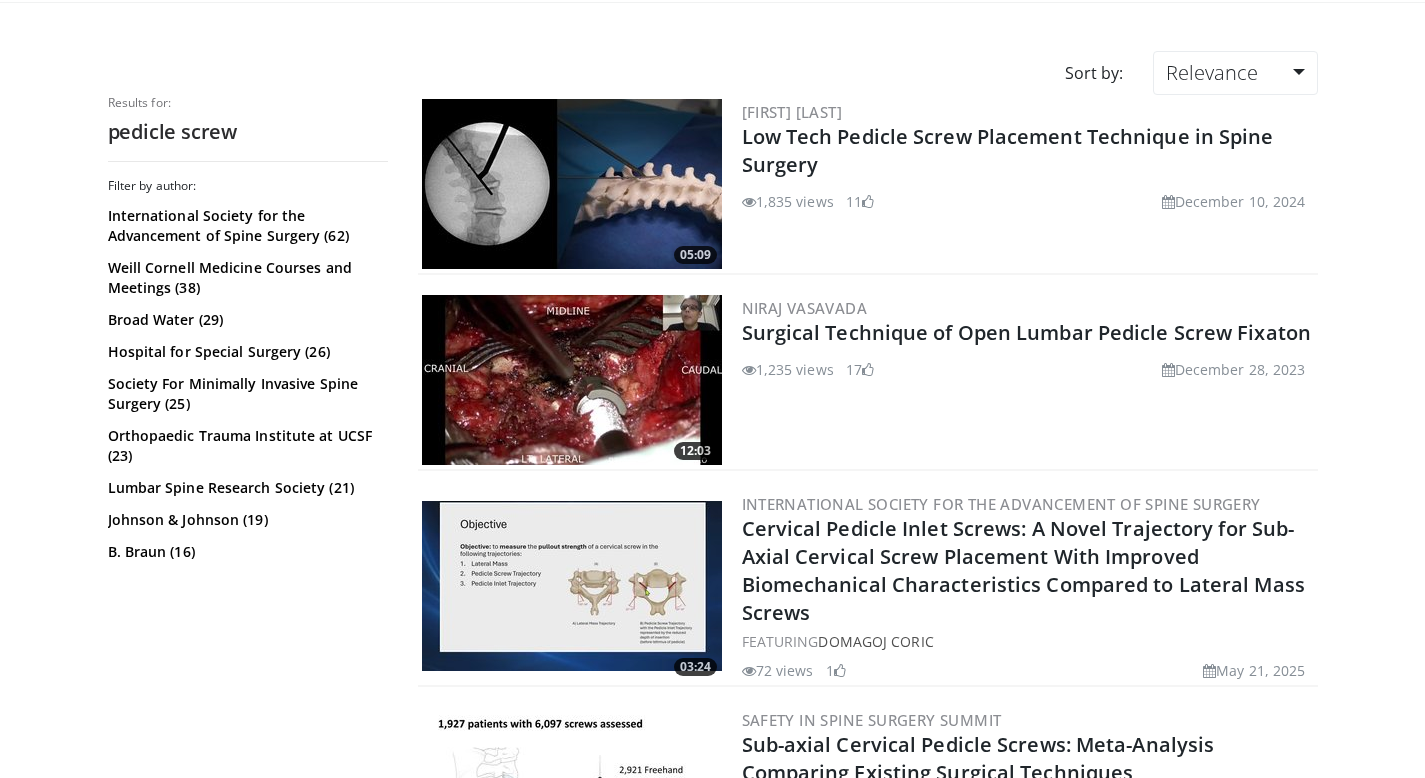 click at bounding box center [572, 184] 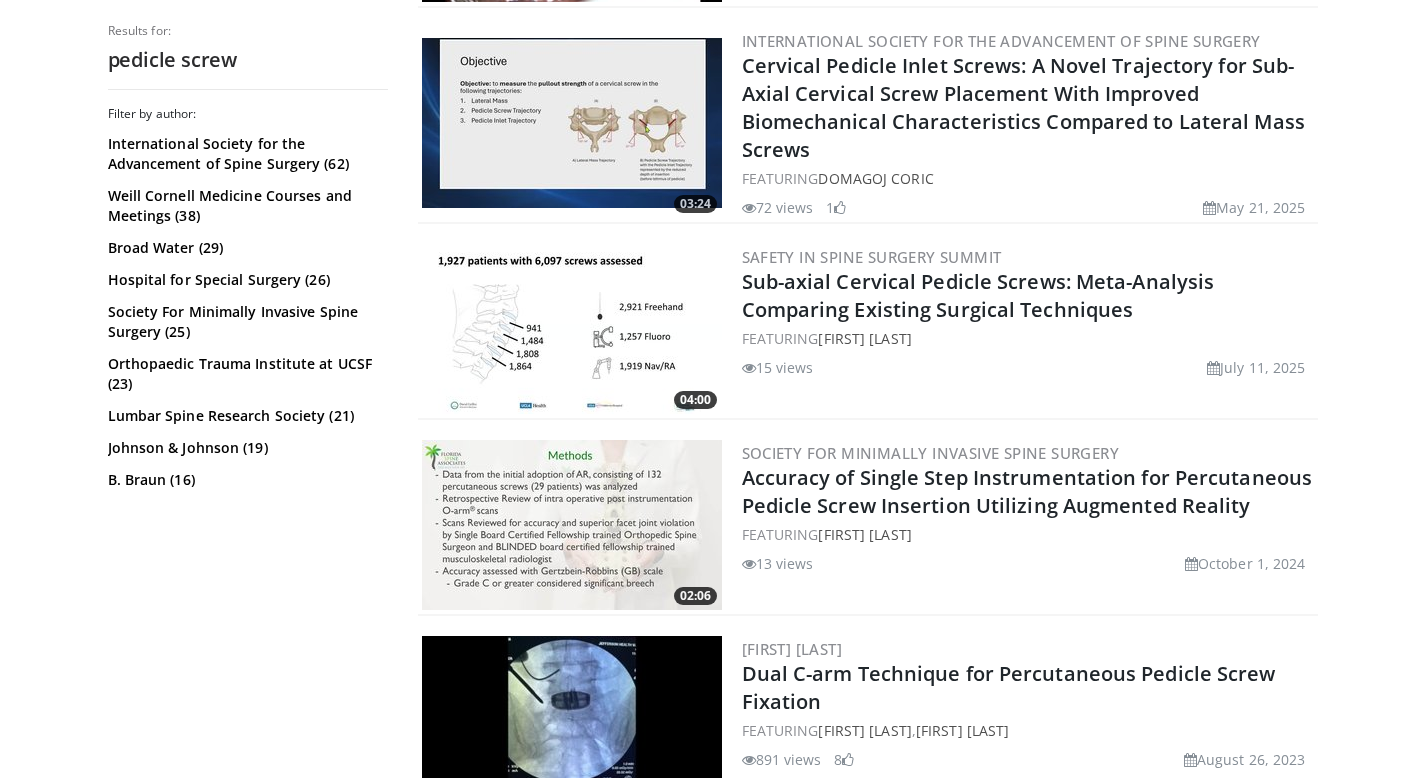 scroll, scrollTop: 0, scrollLeft: 0, axis: both 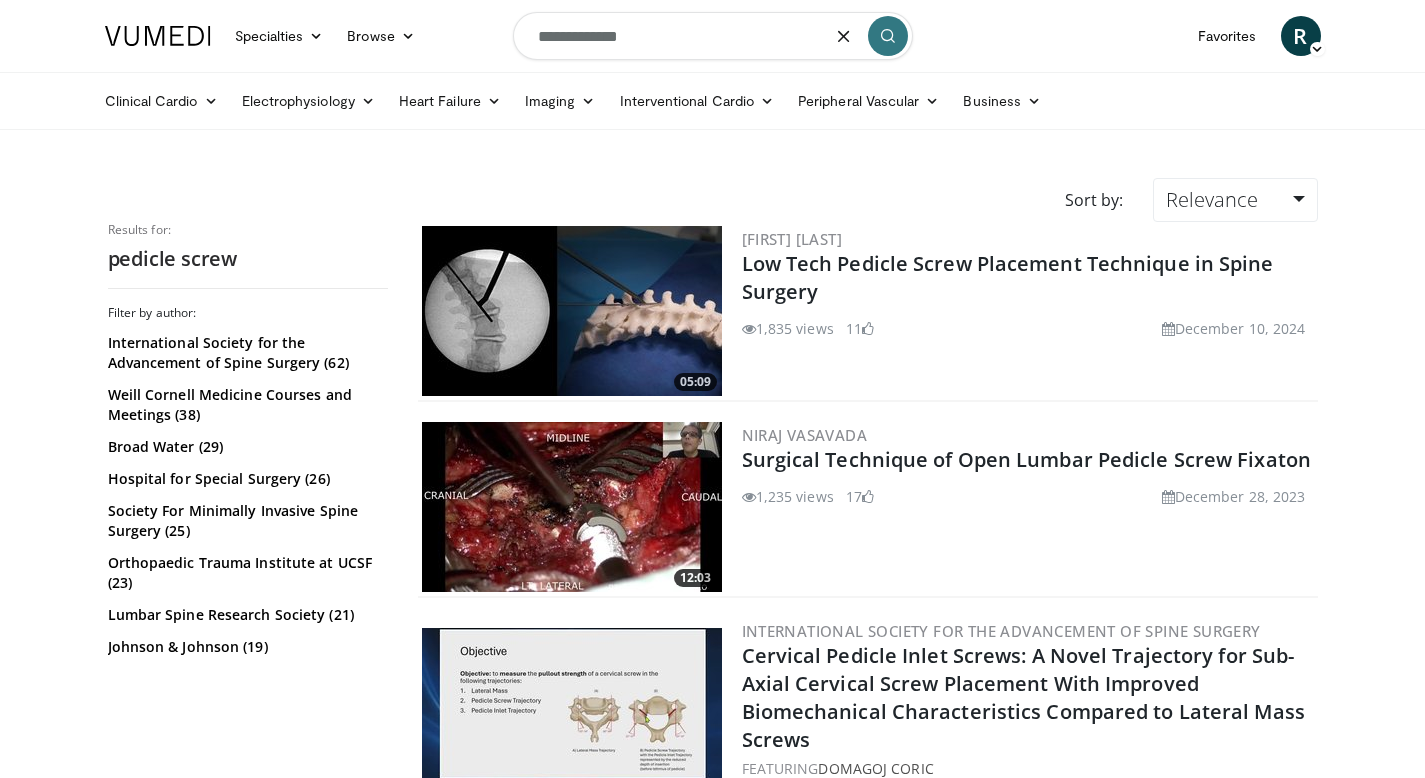 click on "**********" at bounding box center [713, 36] 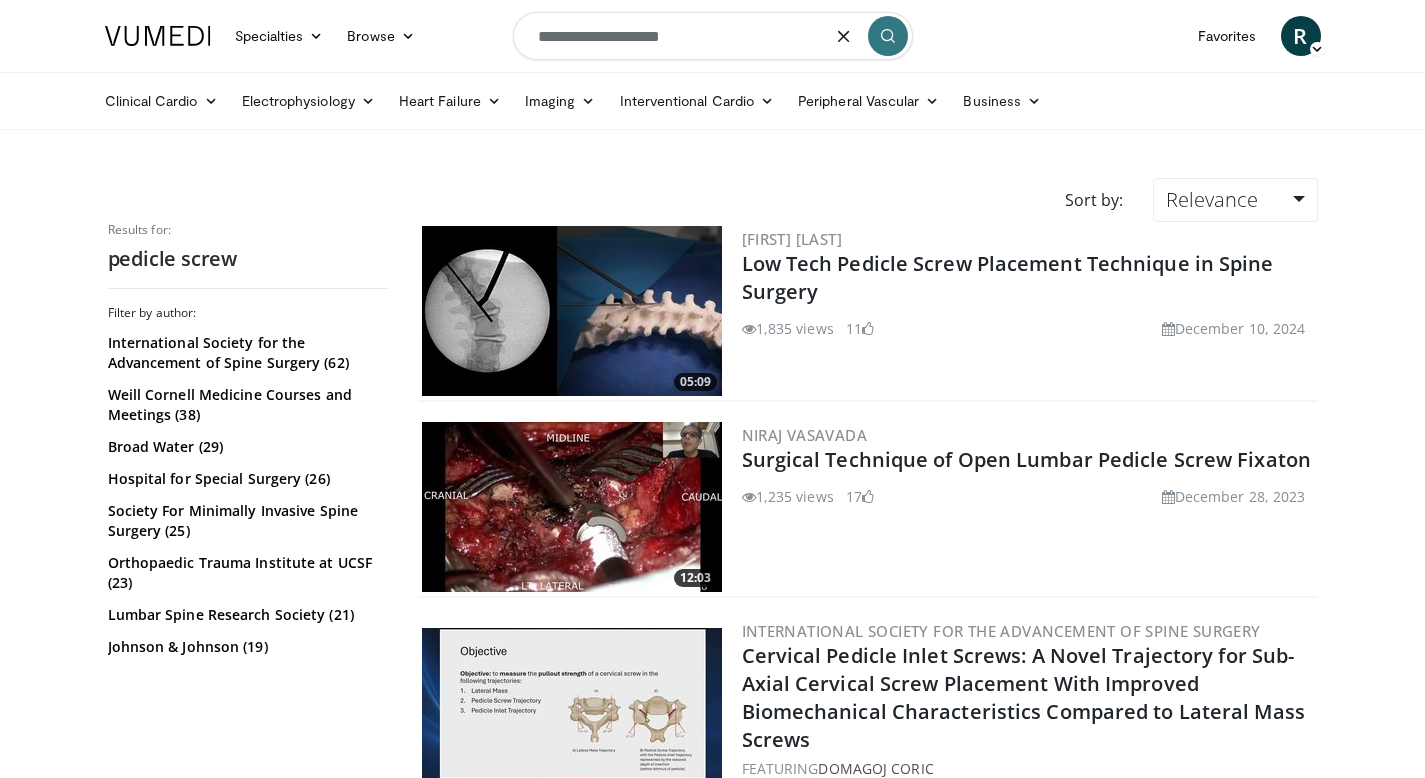 type on "**********" 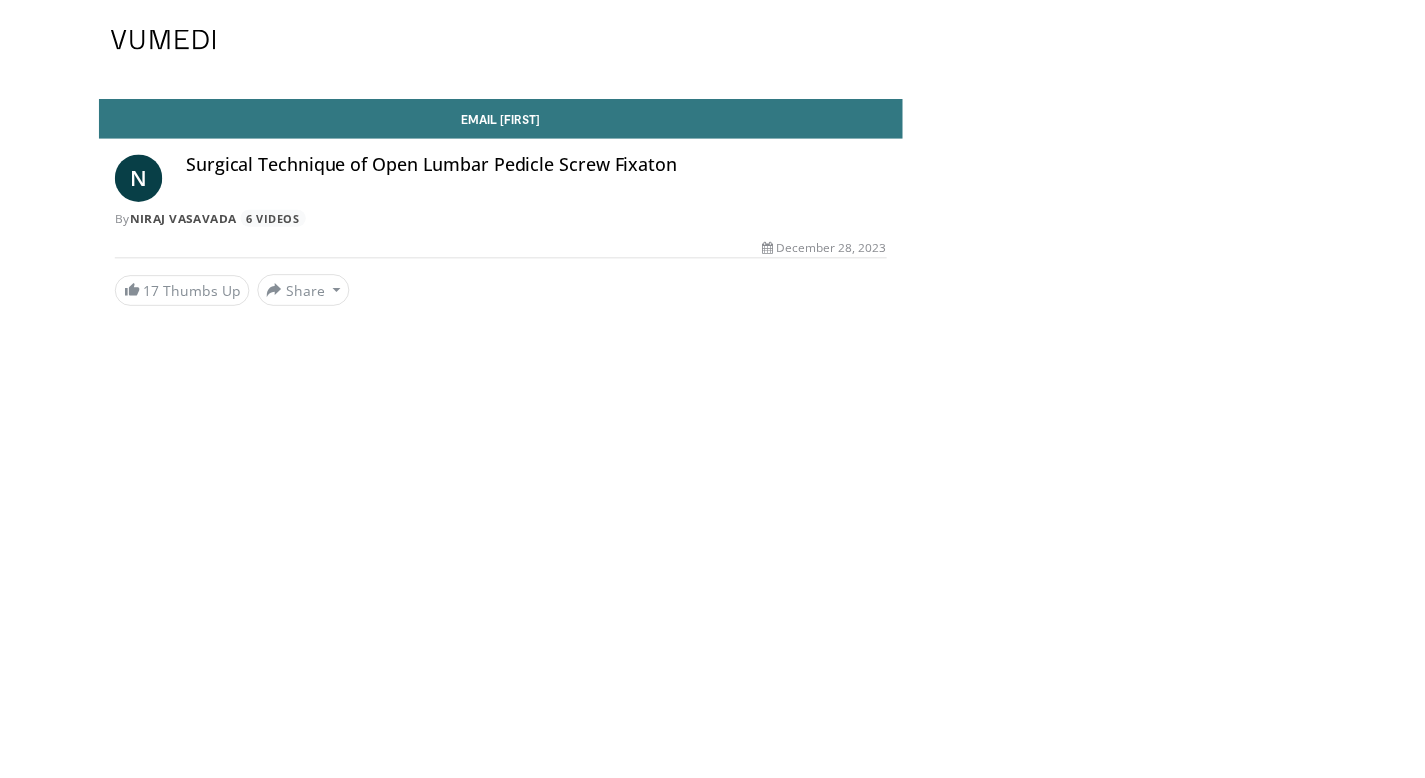scroll, scrollTop: 0, scrollLeft: 0, axis: both 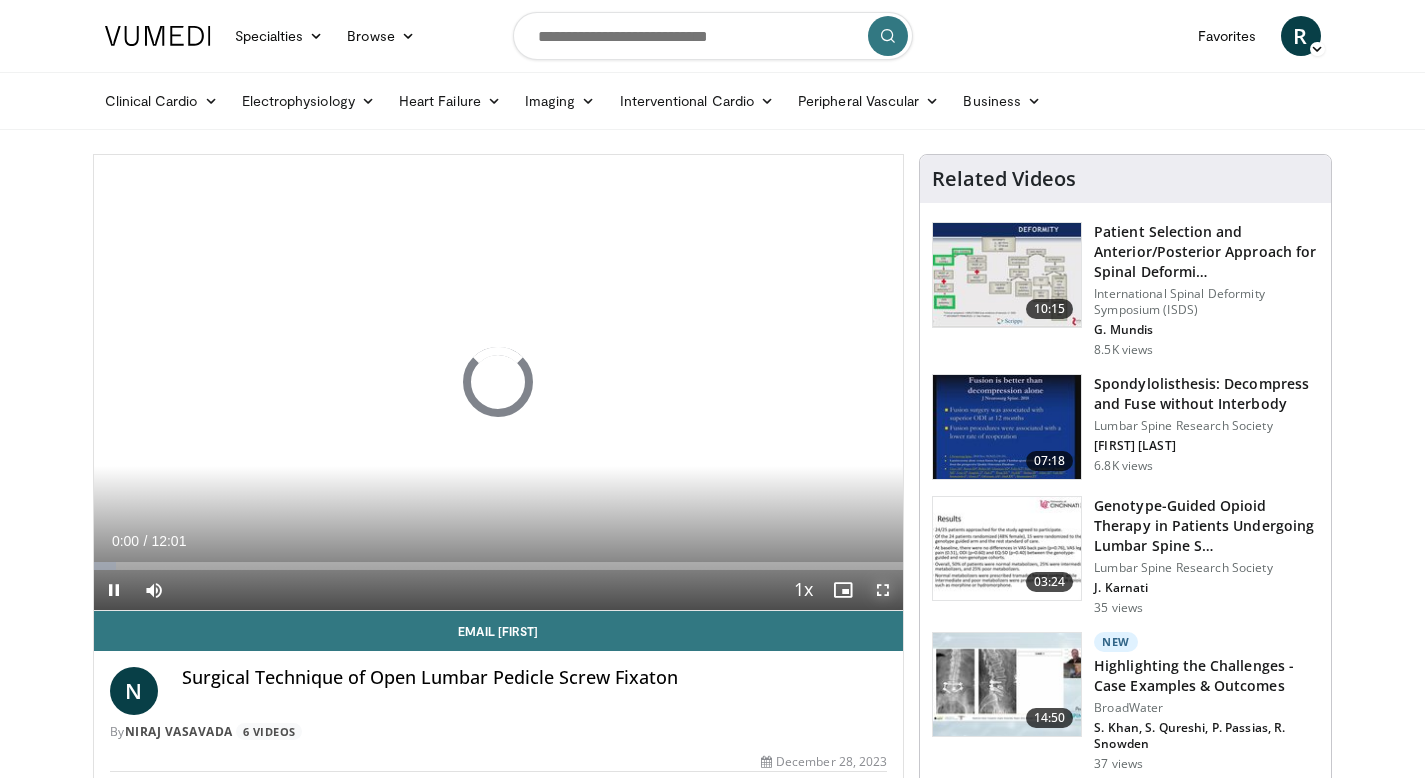 click at bounding box center [883, 590] 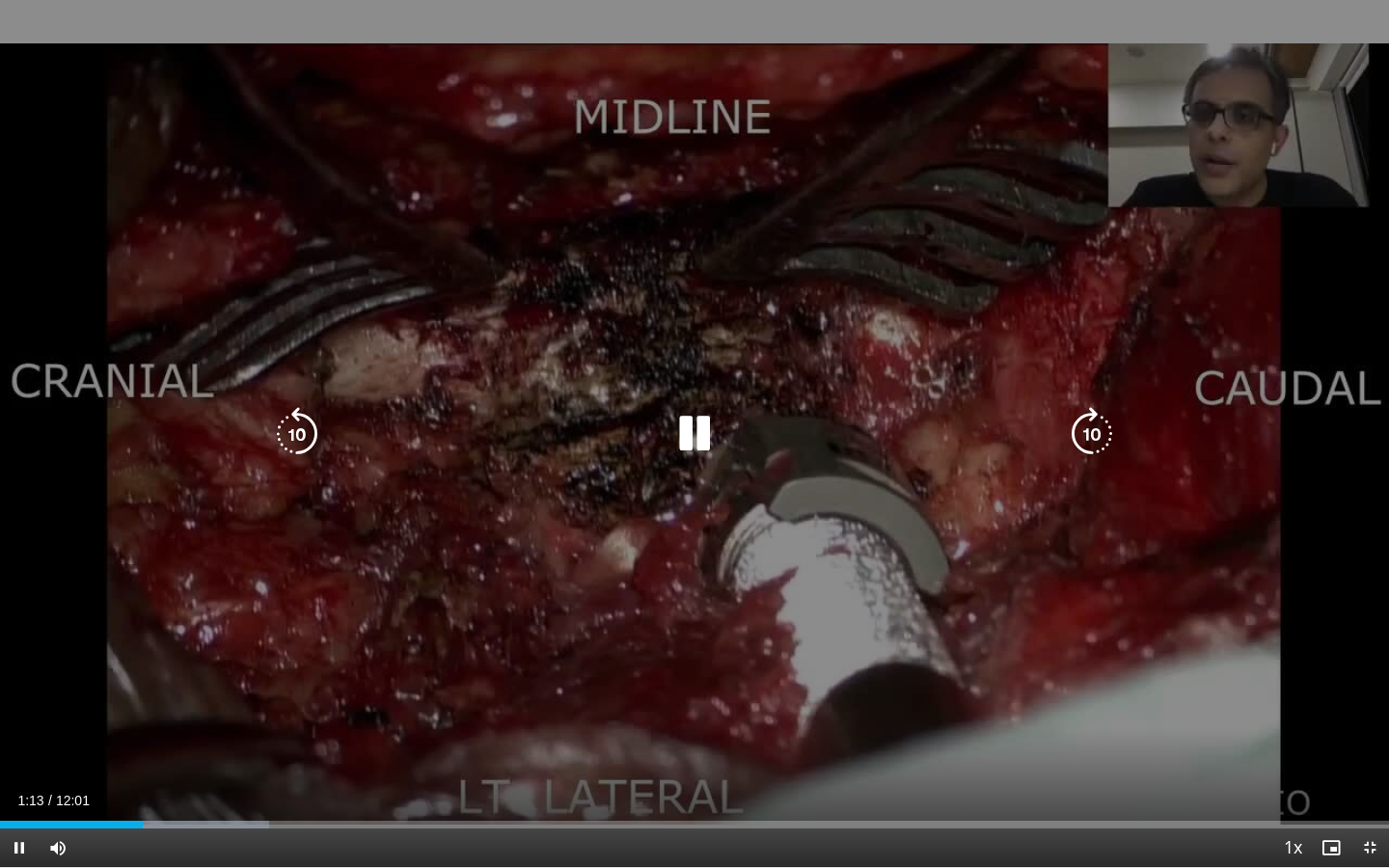 click on "50 seconds
Tap to unmute" at bounding box center (694, 433) 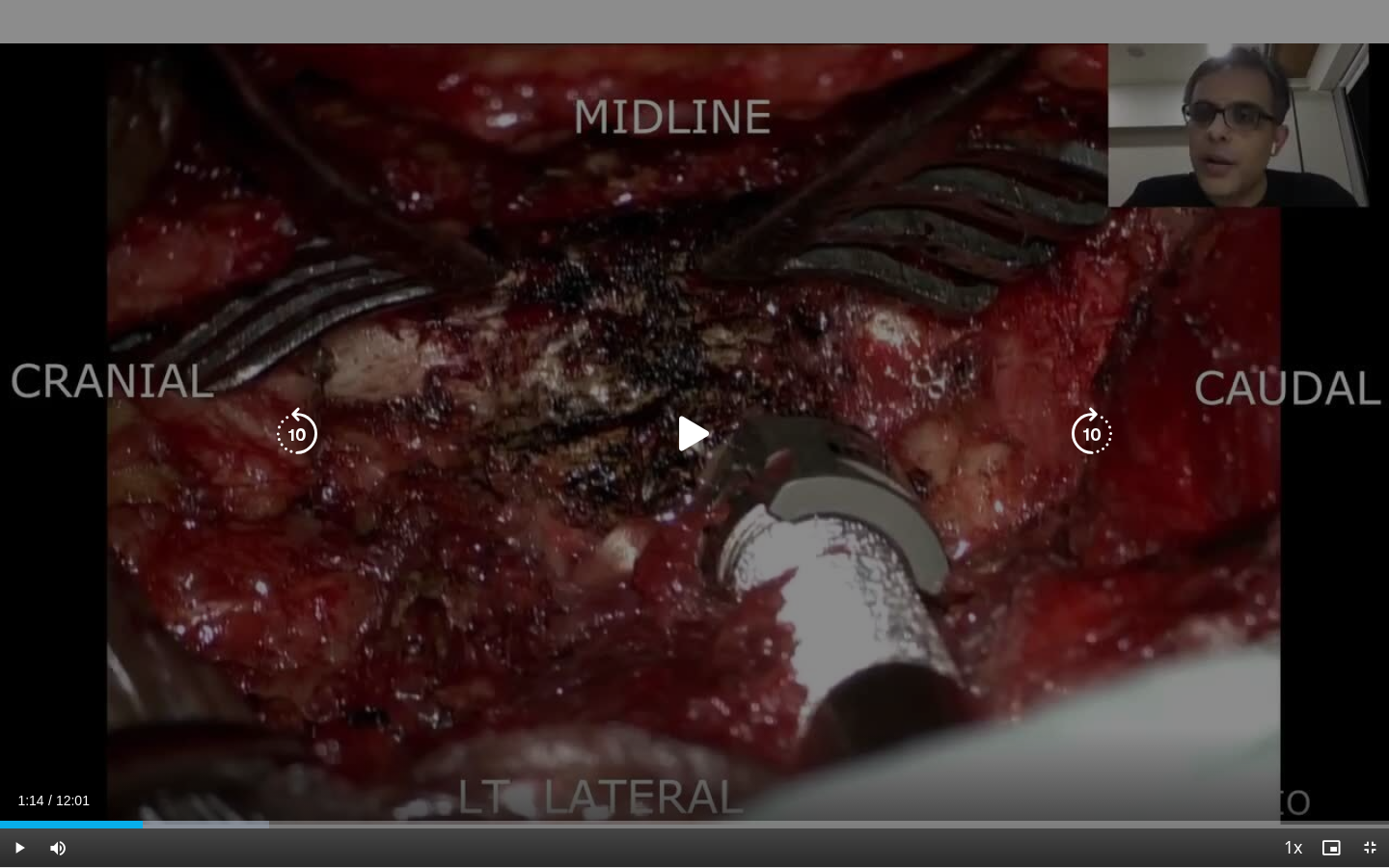 click on "50 seconds
Tap to unmute" at bounding box center [694, 433] 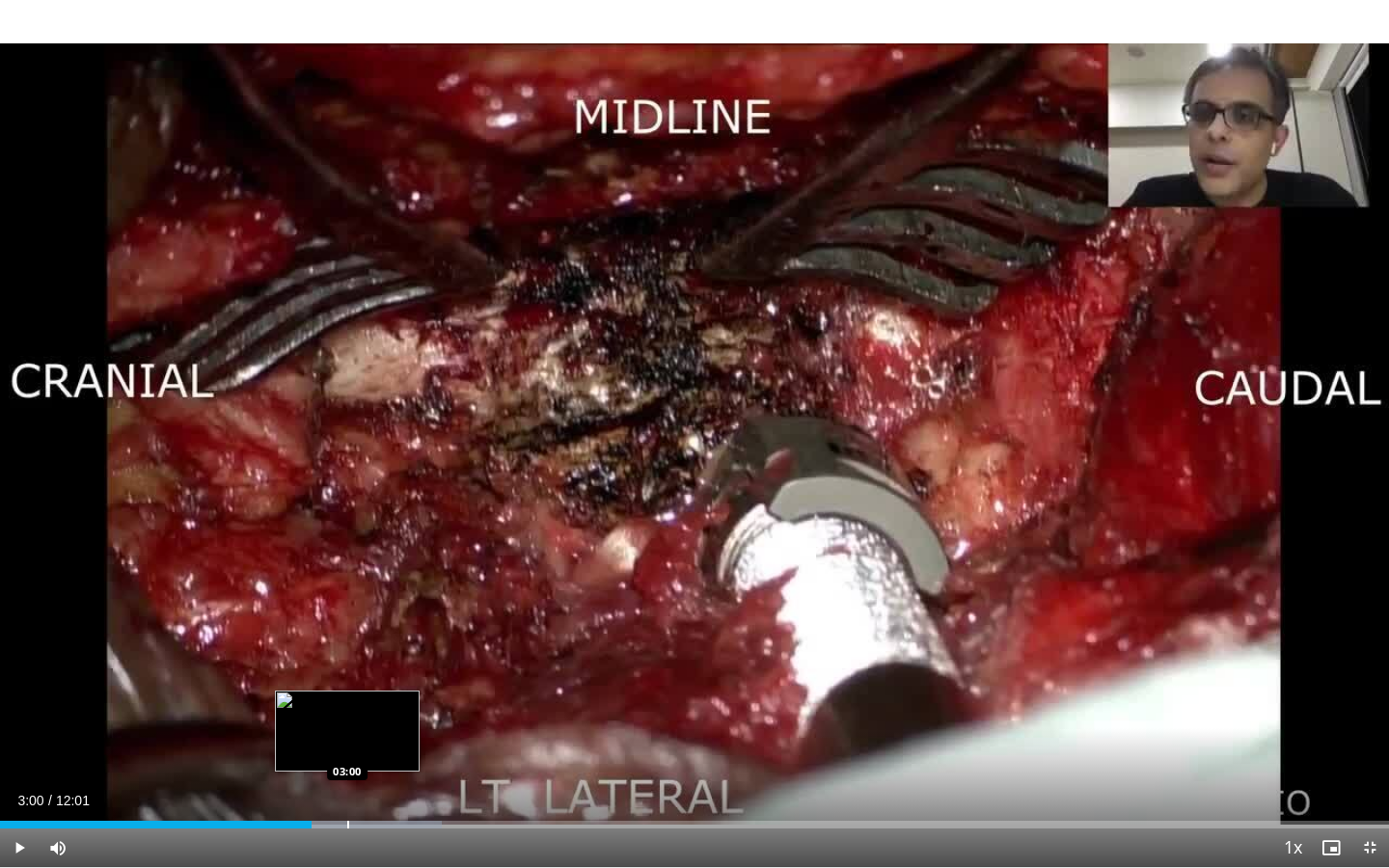 click at bounding box center (348, 825) 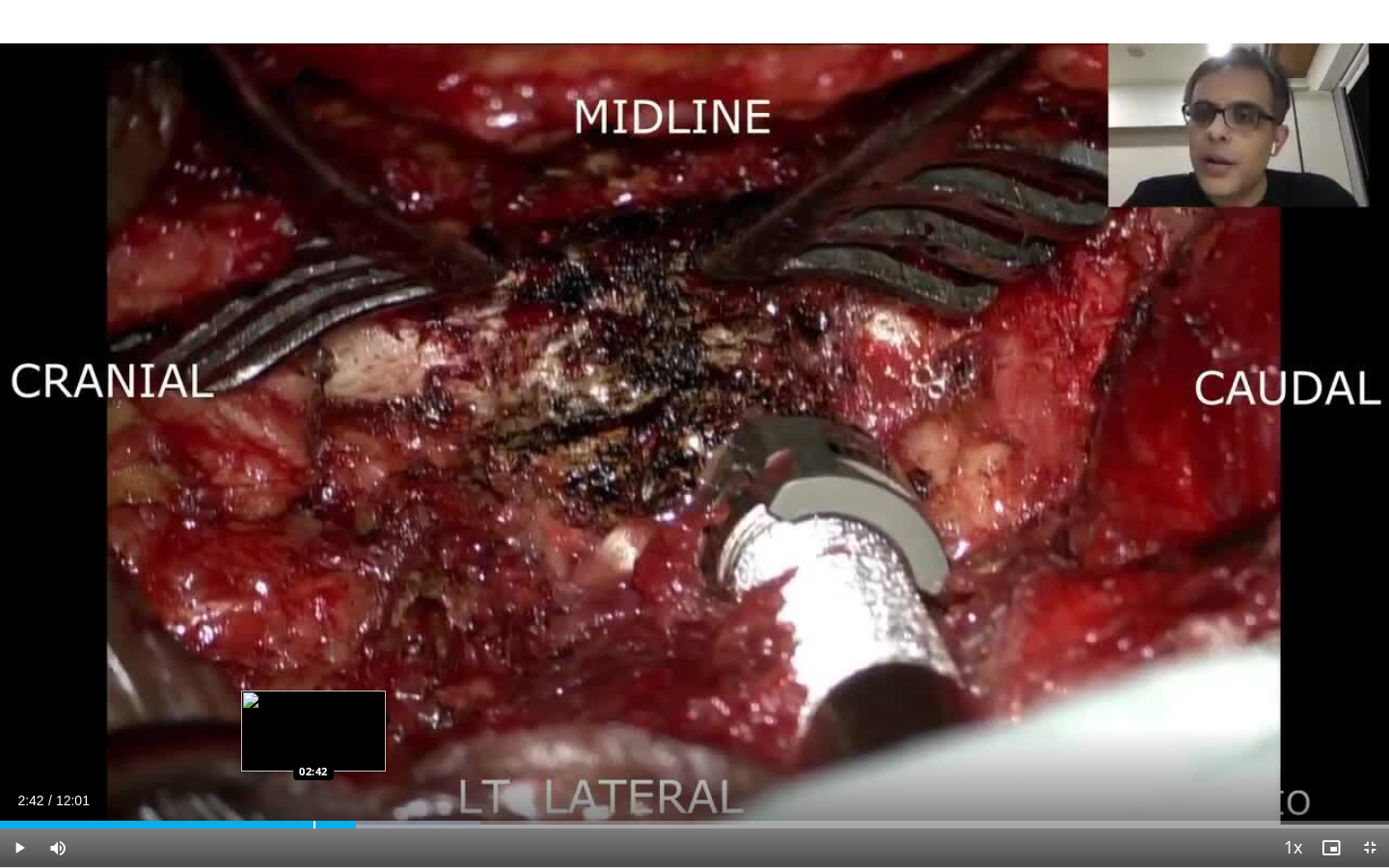 click at bounding box center (314, 825) 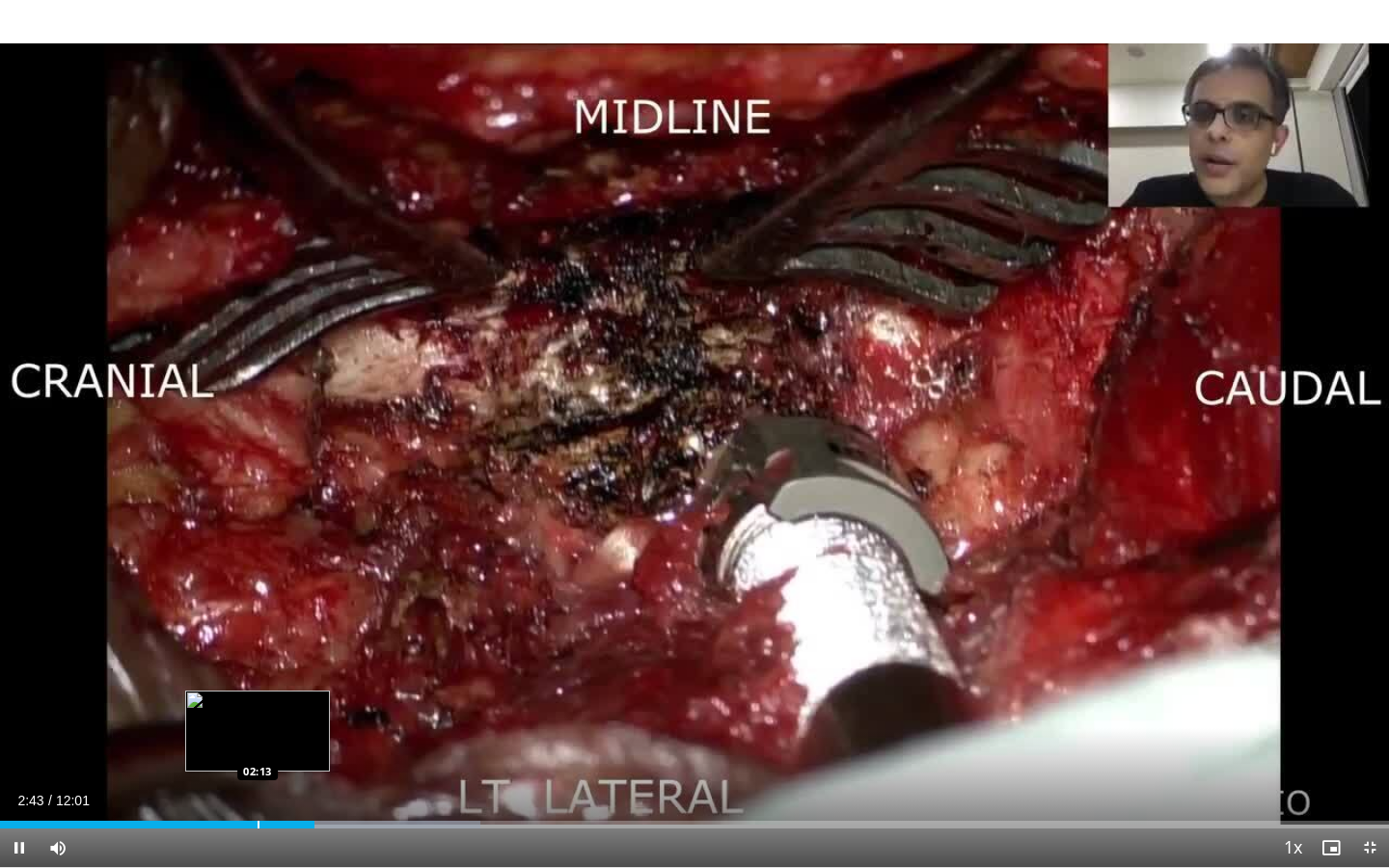 click on "Loaded :  34.56% 02:43 02:13" at bounding box center [694, 819] 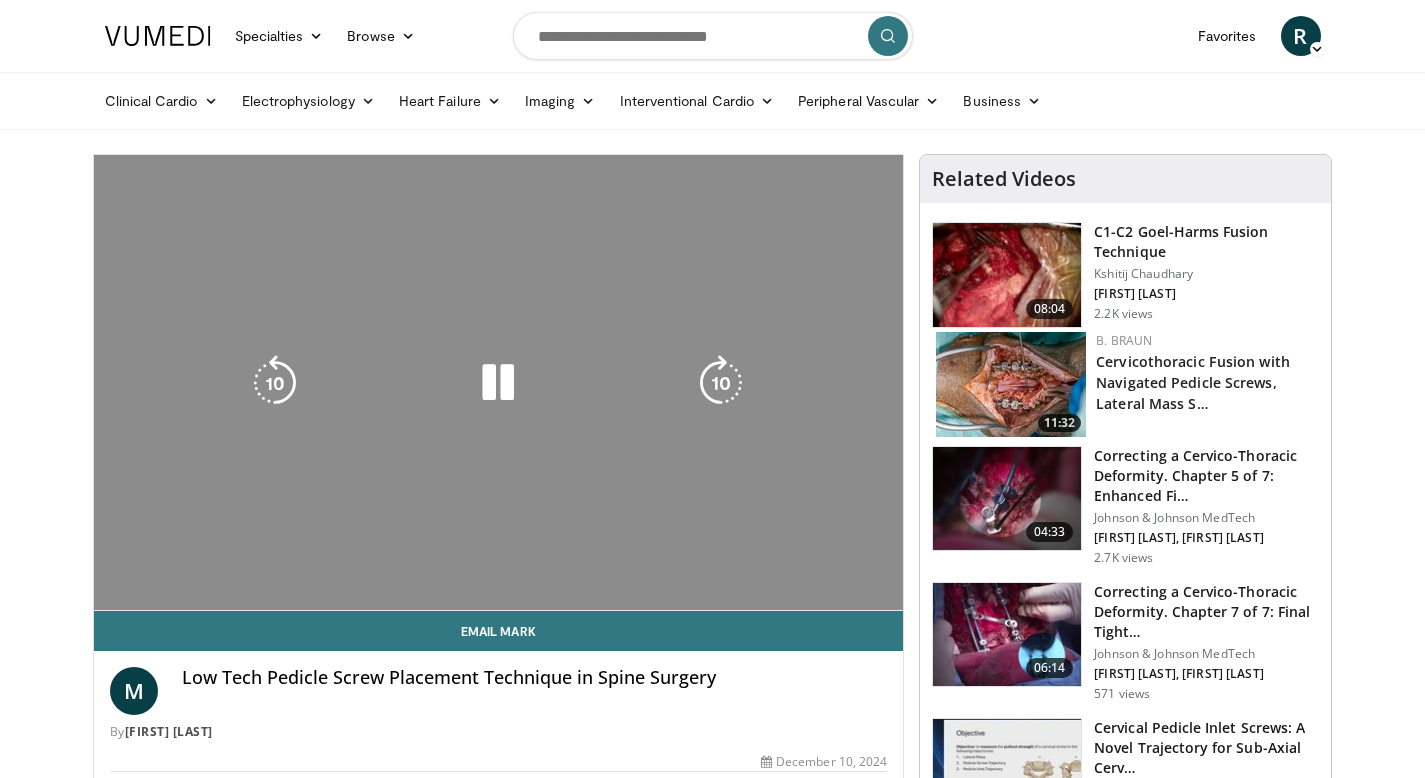 scroll, scrollTop: 0, scrollLeft: 0, axis: both 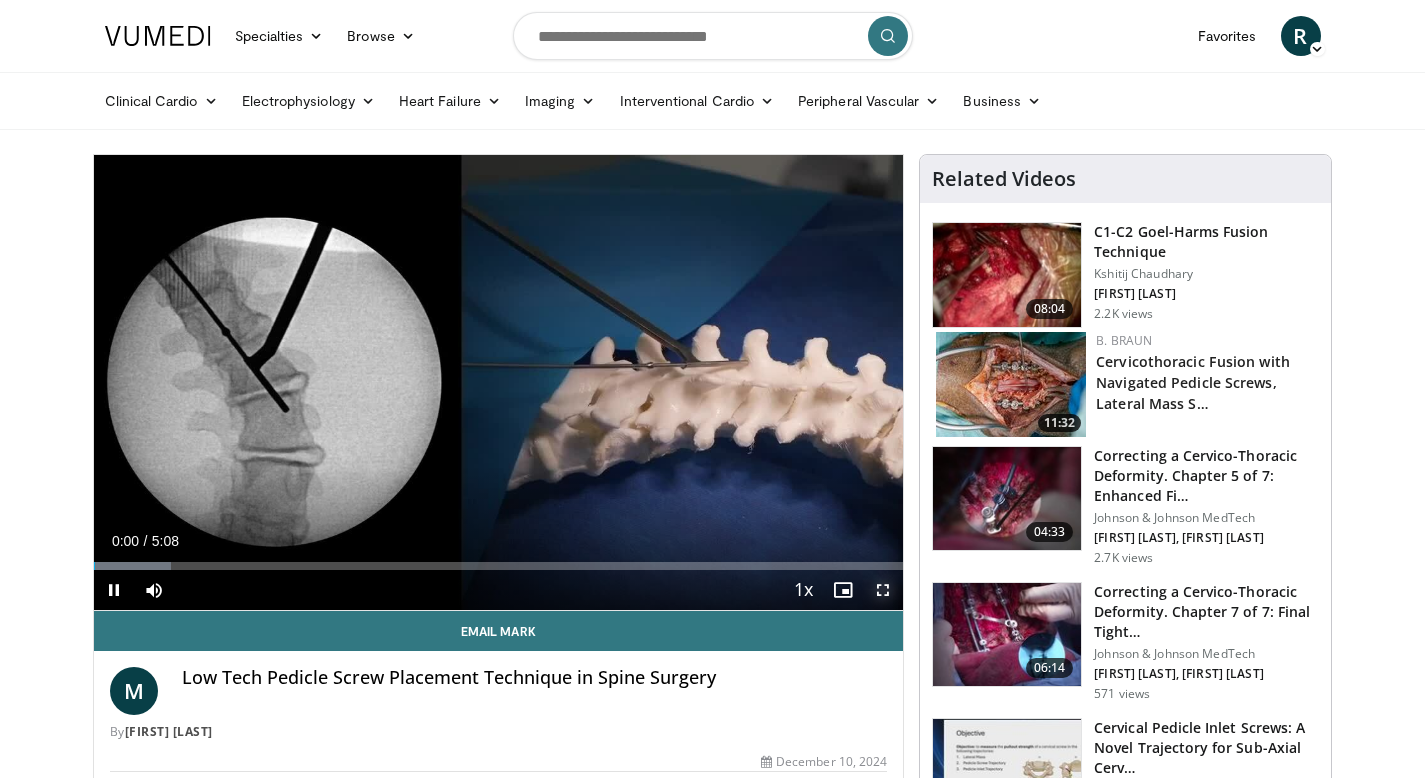 click at bounding box center (883, 590) 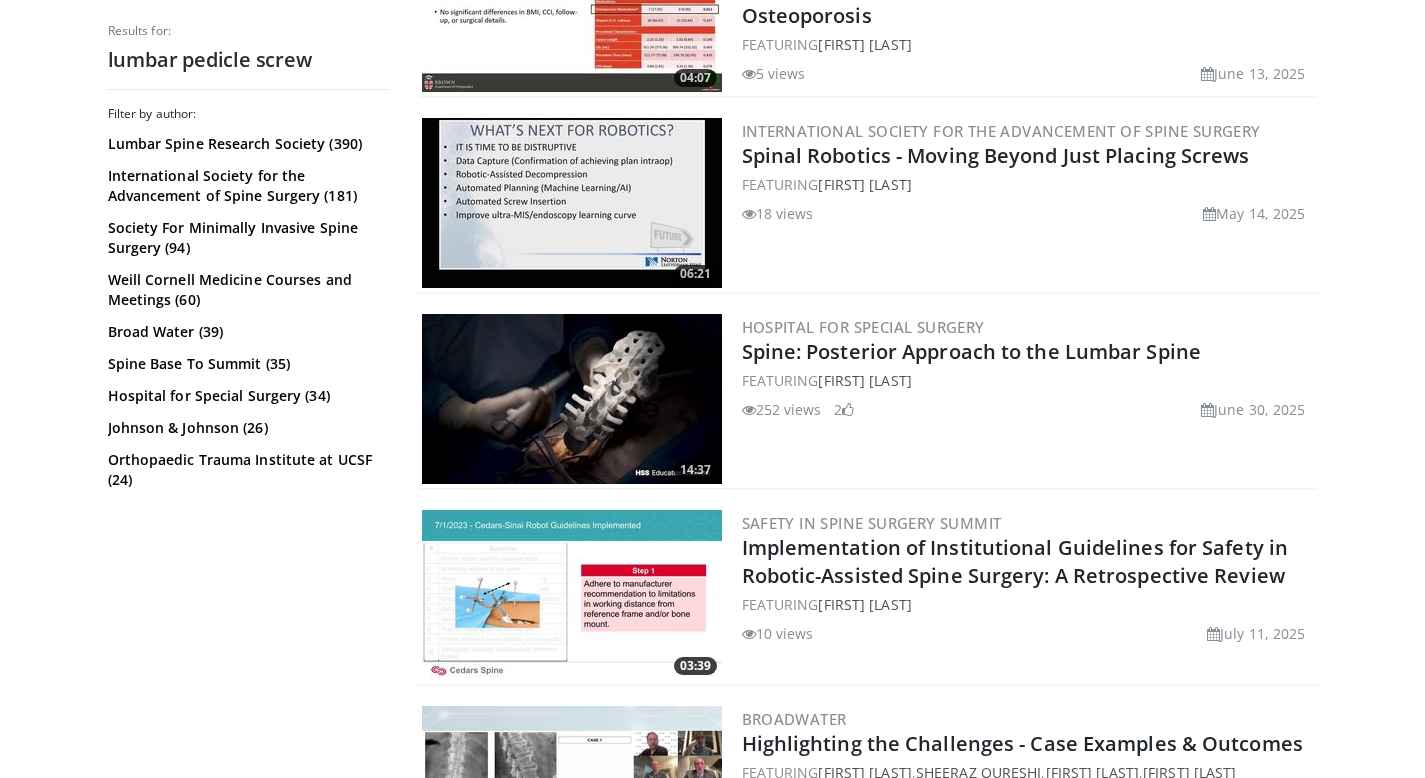 scroll, scrollTop: 3100, scrollLeft: 0, axis: vertical 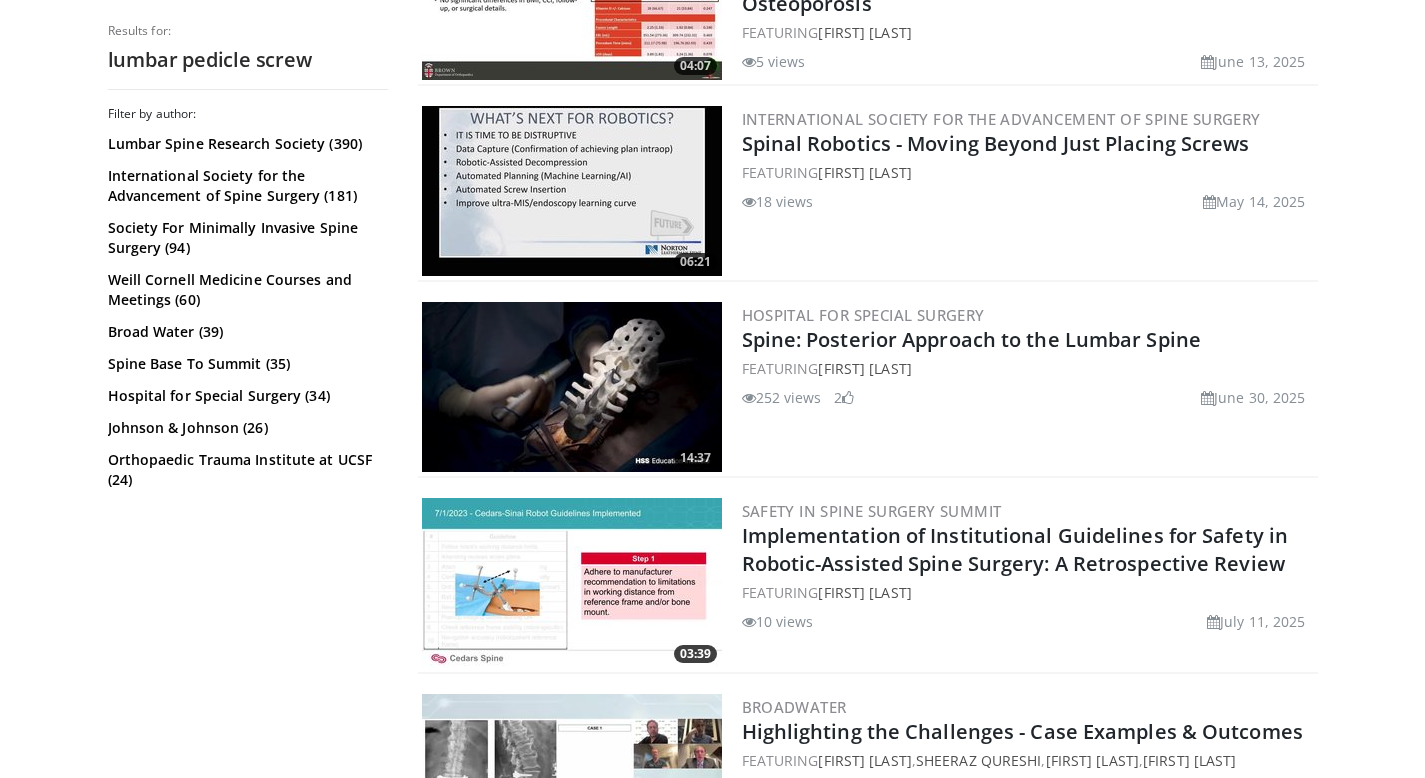 click at bounding box center (572, 387) 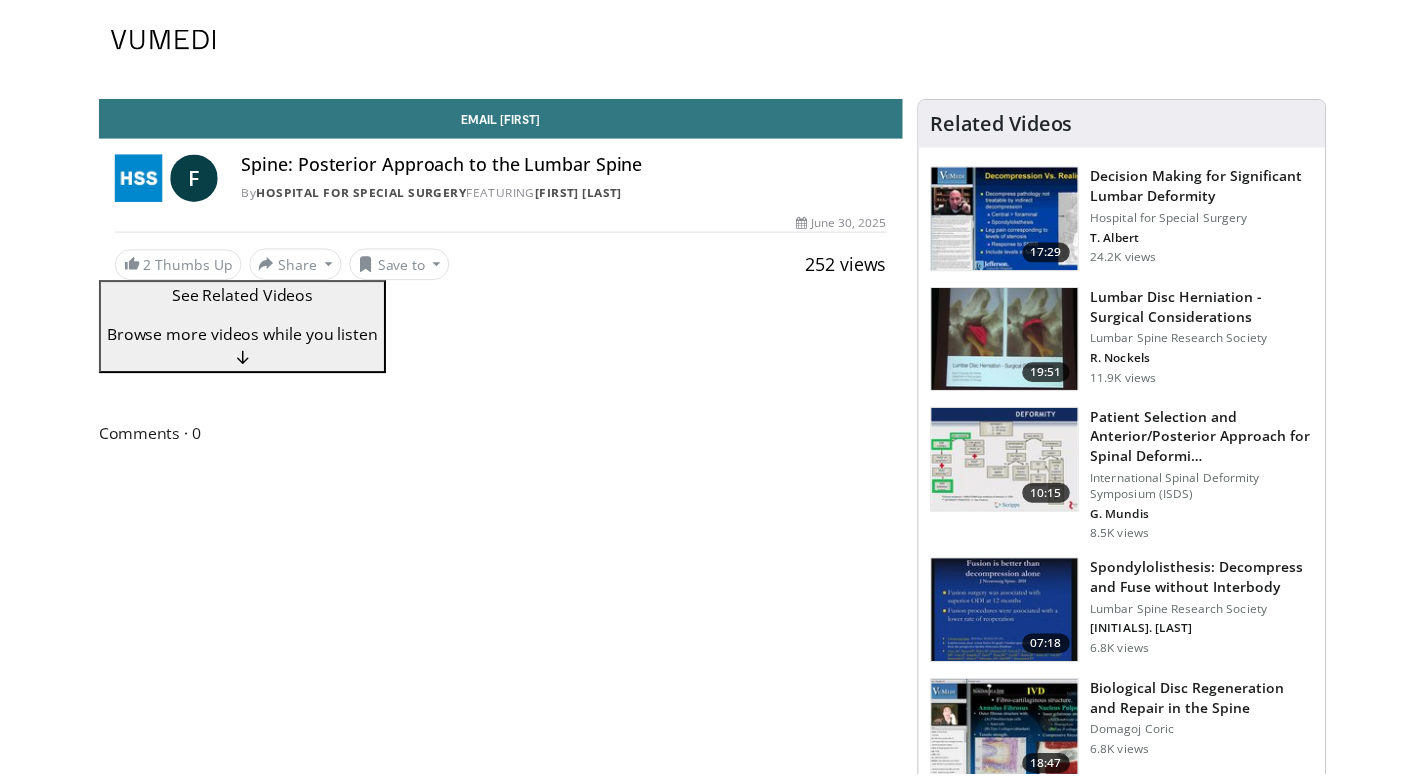 scroll, scrollTop: 0, scrollLeft: 0, axis: both 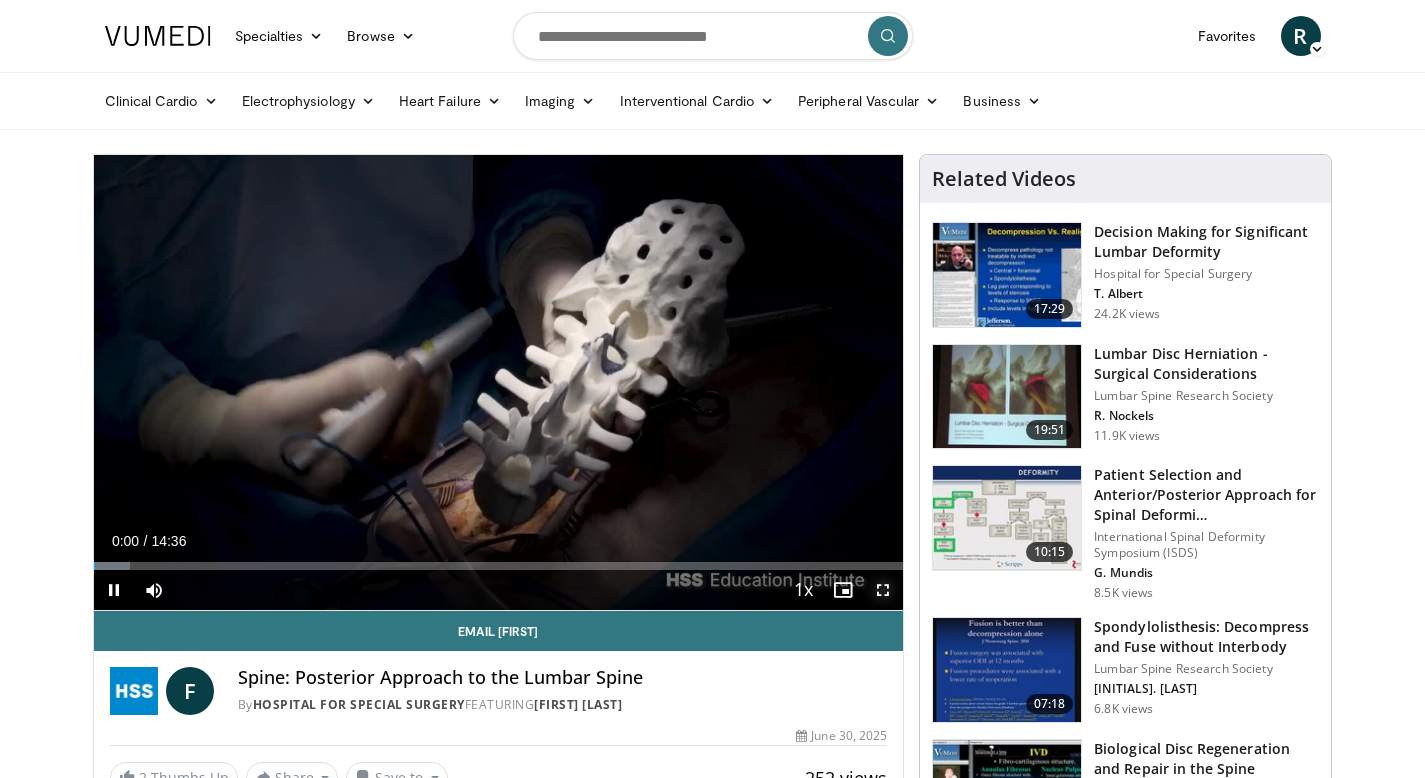 click at bounding box center [883, 590] 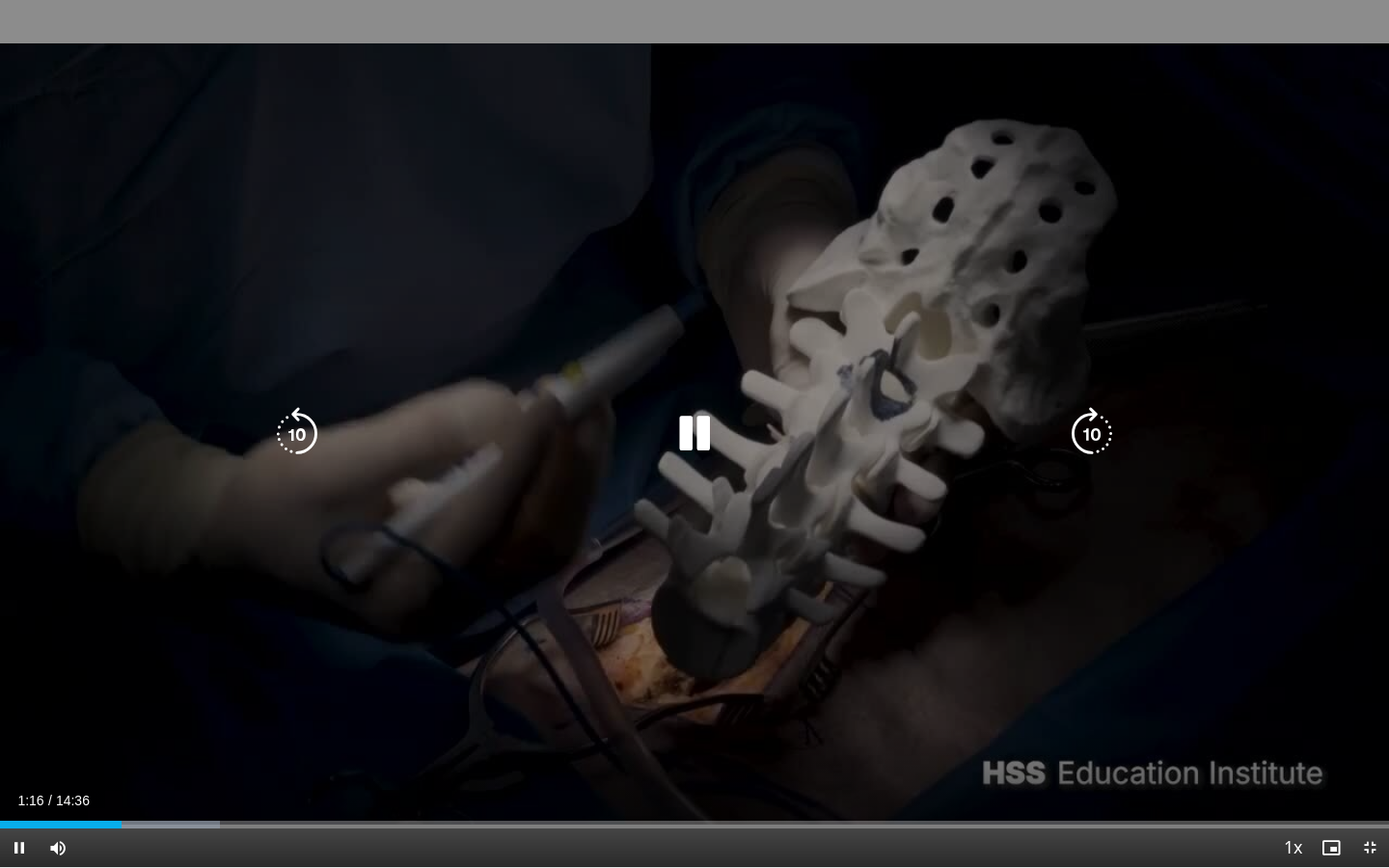 click on "10 seconds
Tap to unmute" at bounding box center (694, 433) 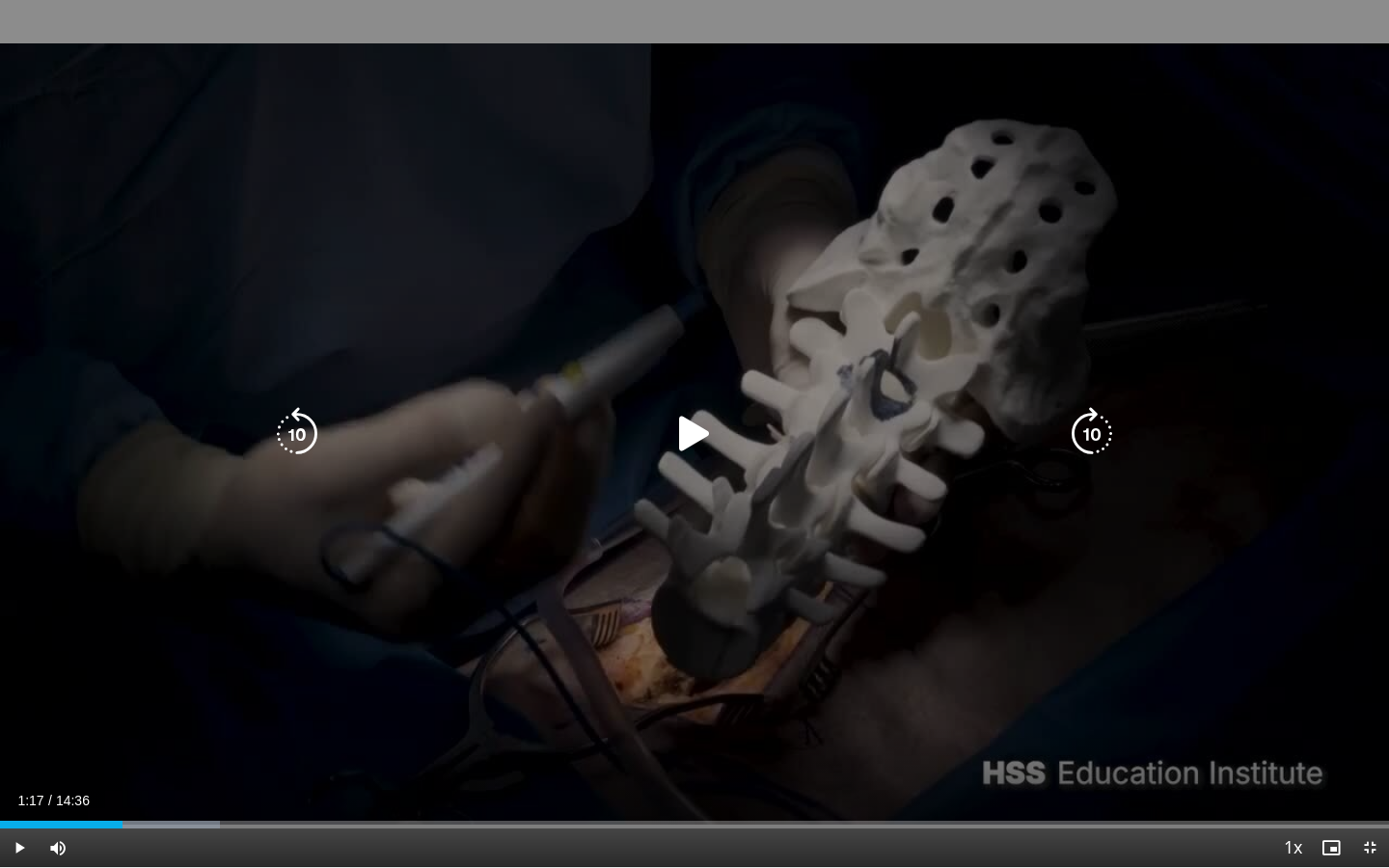 click on "10 seconds
Tap to unmute" at bounding box center [694, 433] 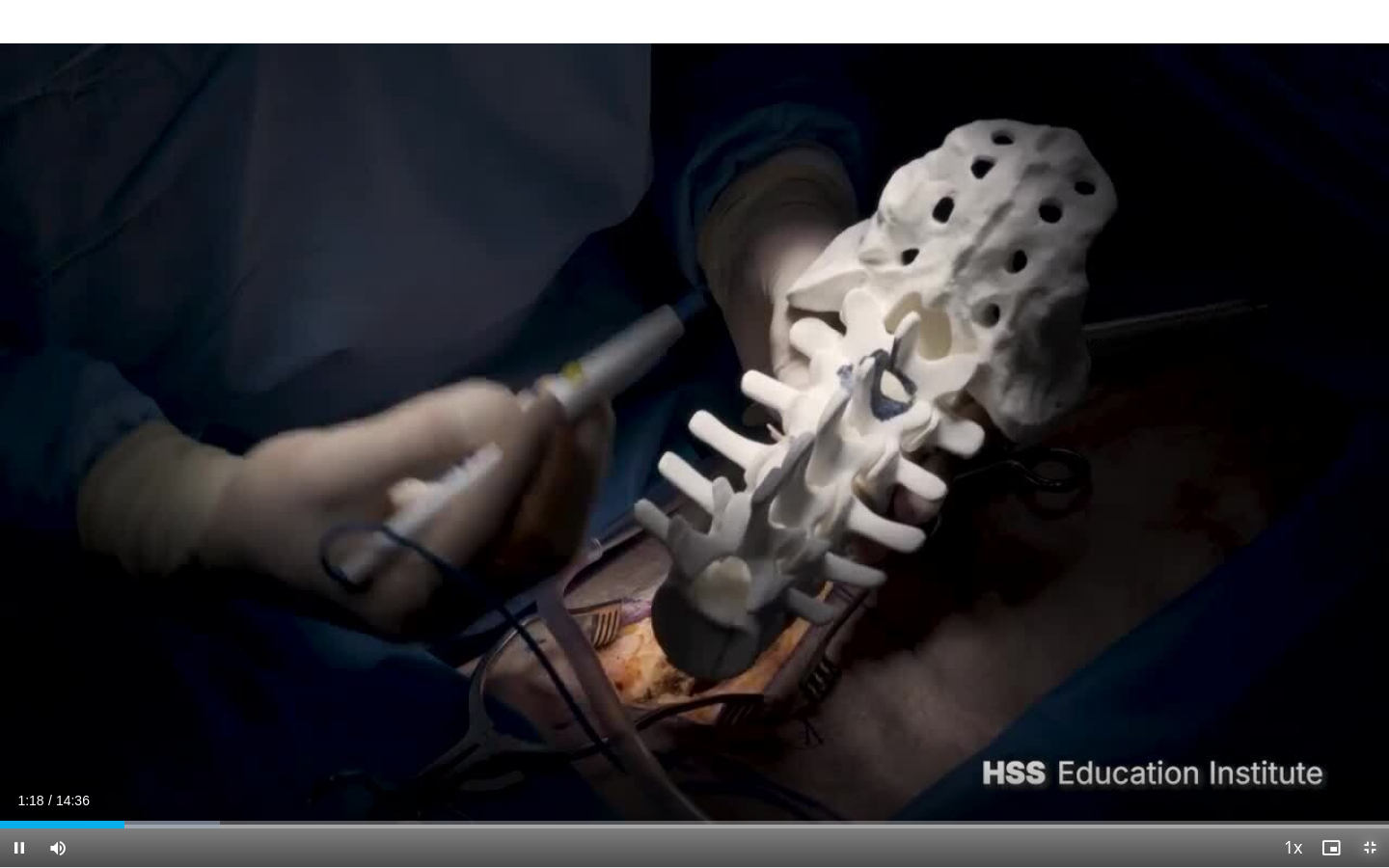 click at bounding box center [1370, 848] 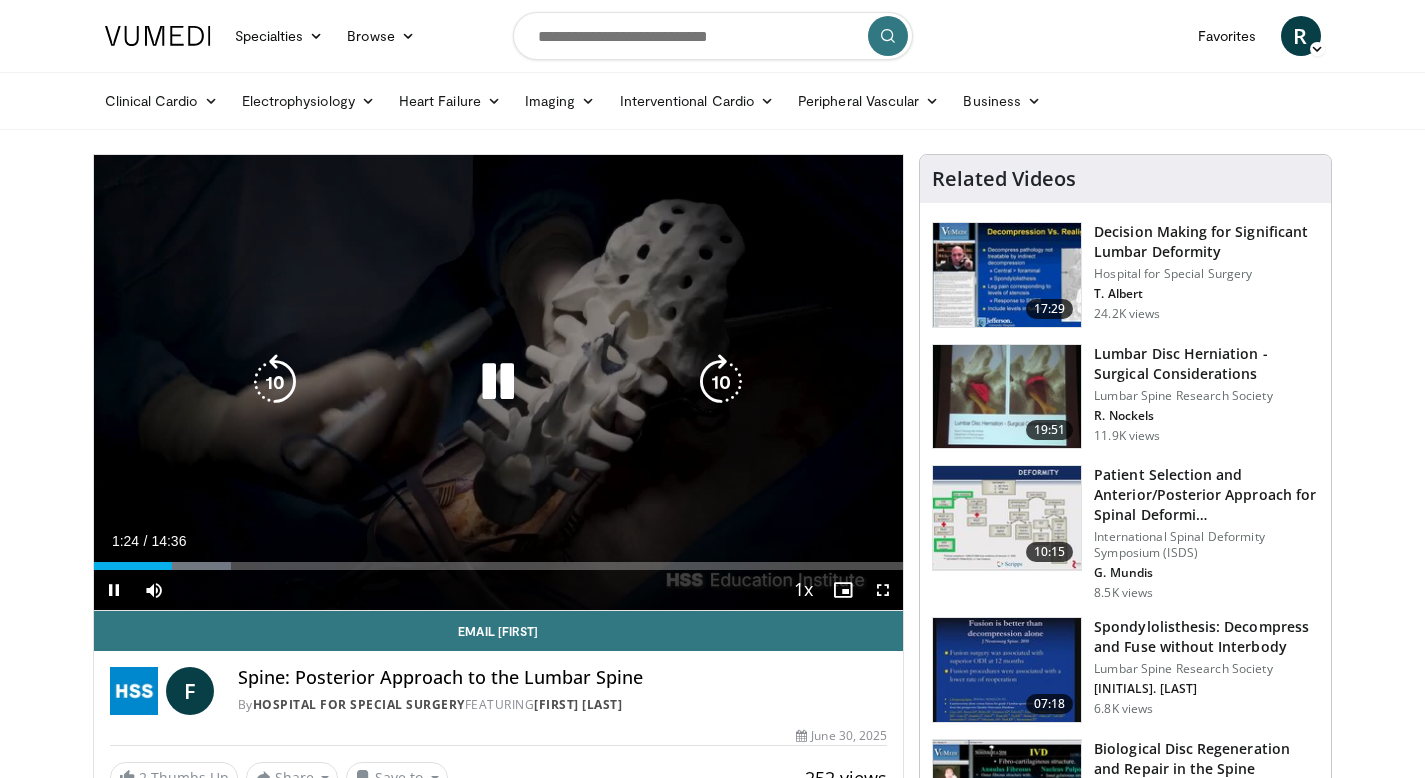 click at bounding box center [498, 382] 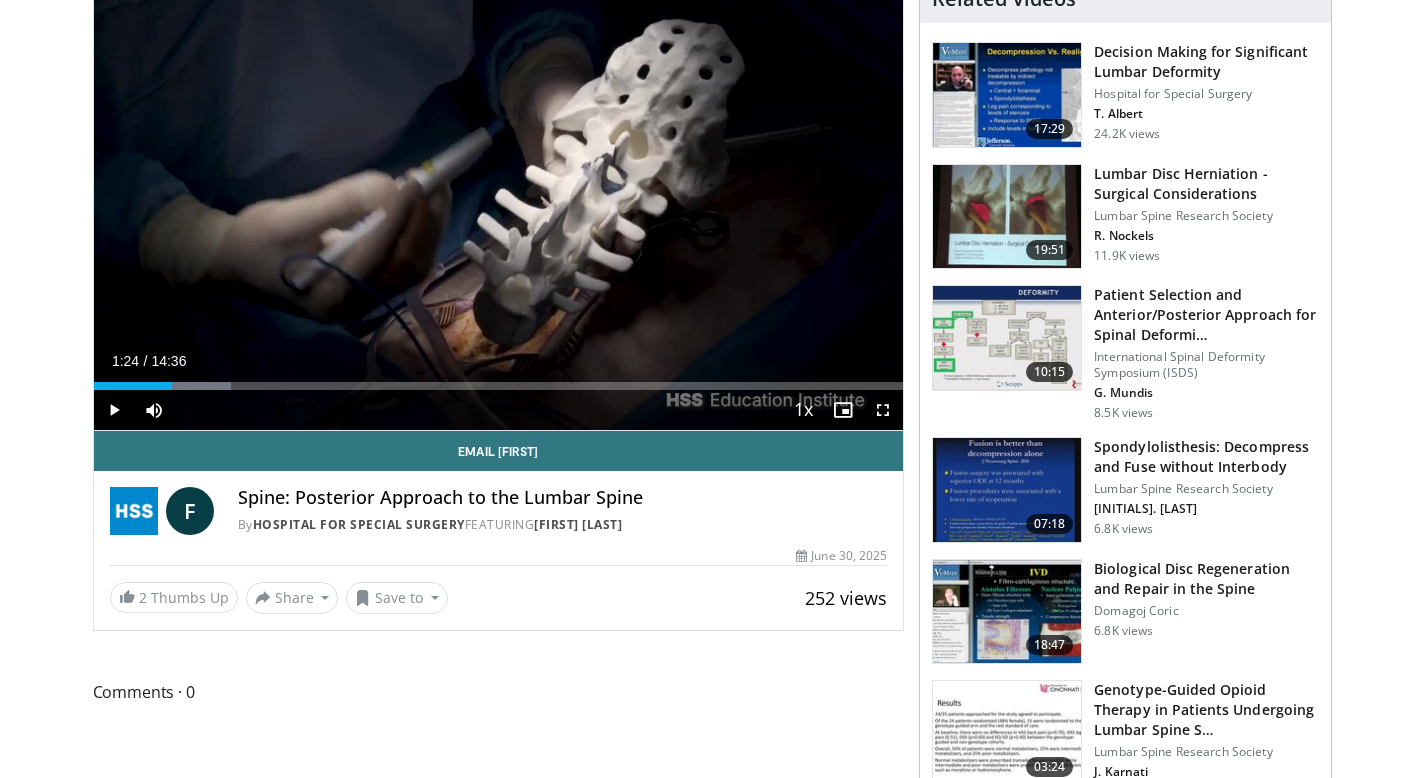 scroll, scrollTop: 184, scrollLeft: 0, axis: vertical 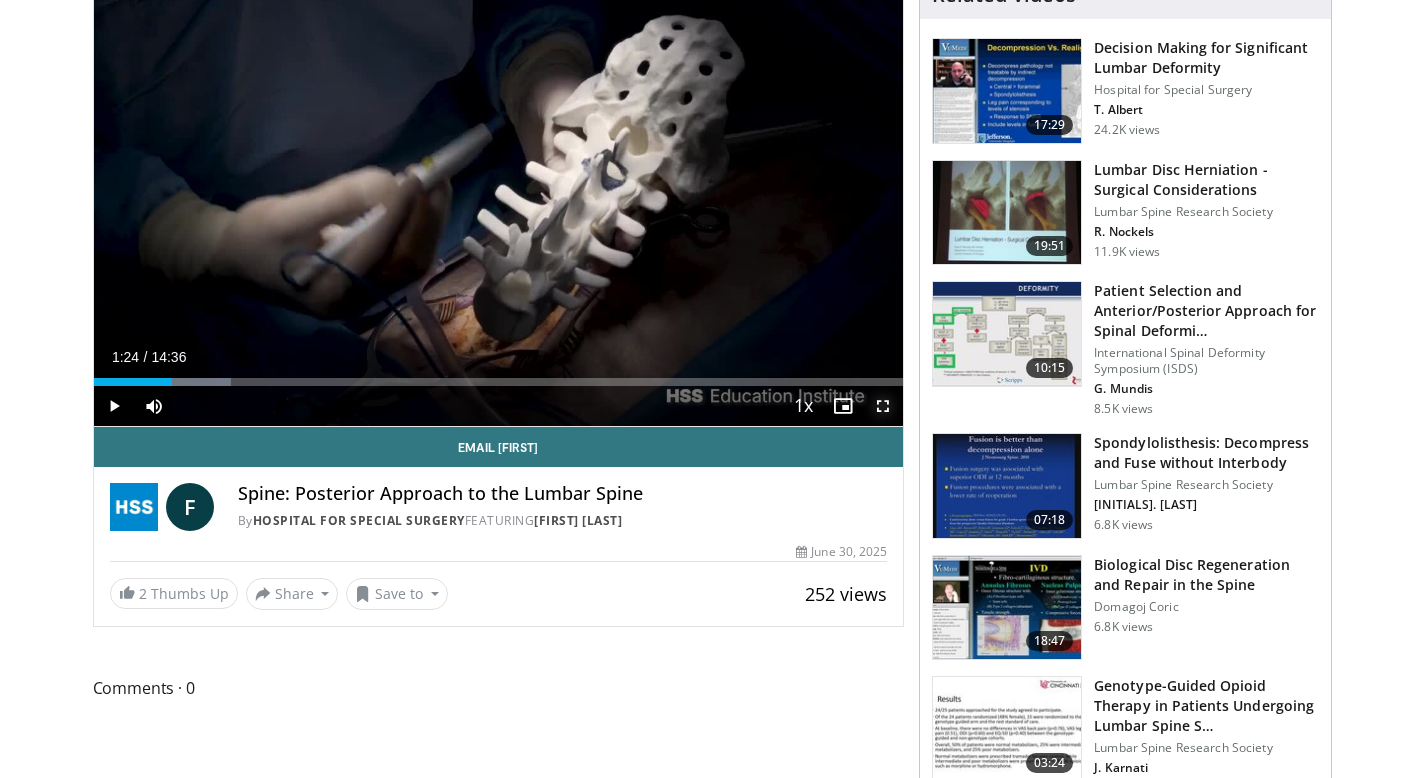click at bounding box center [883, 406] 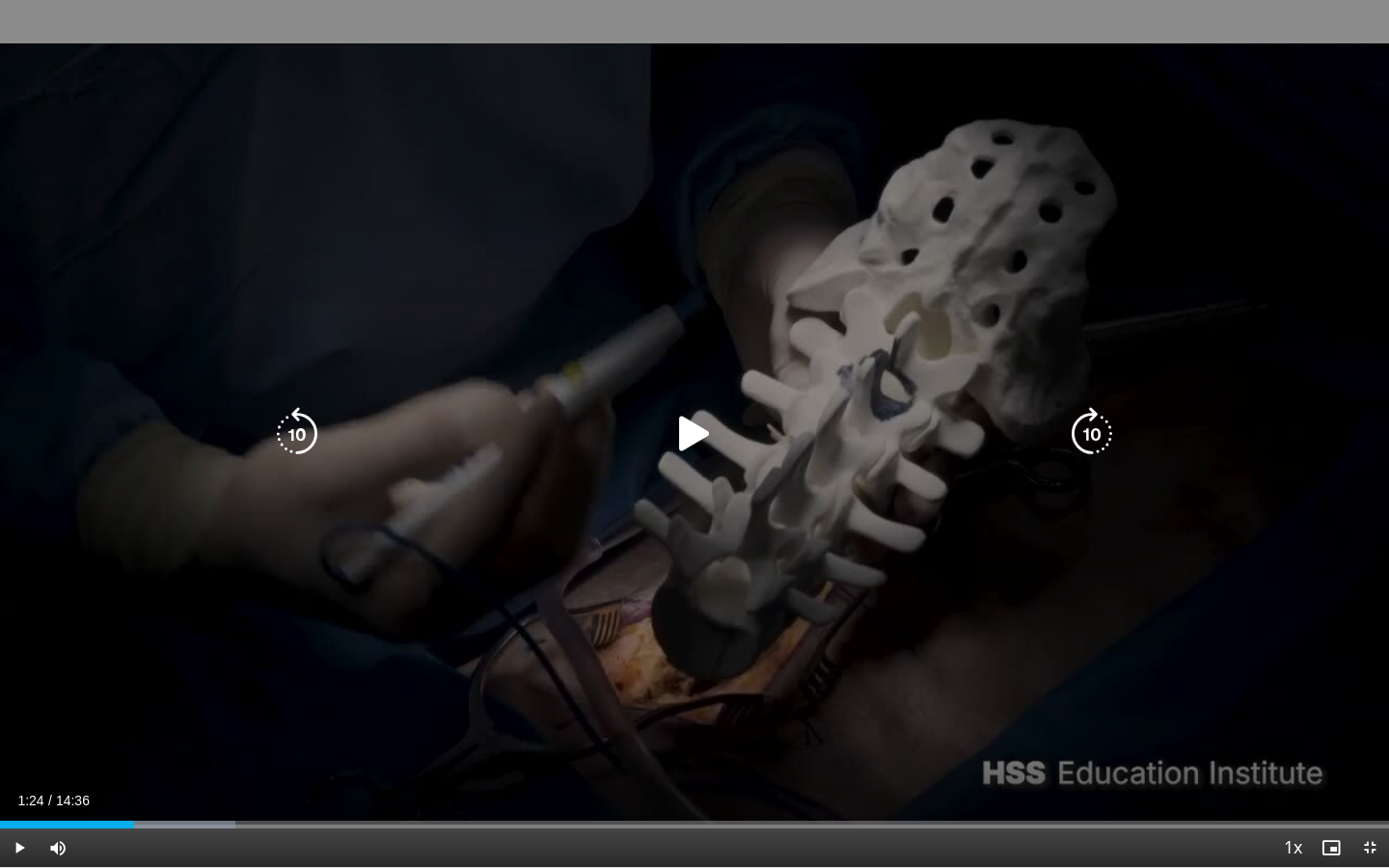 click at bounding box center [694, 434] 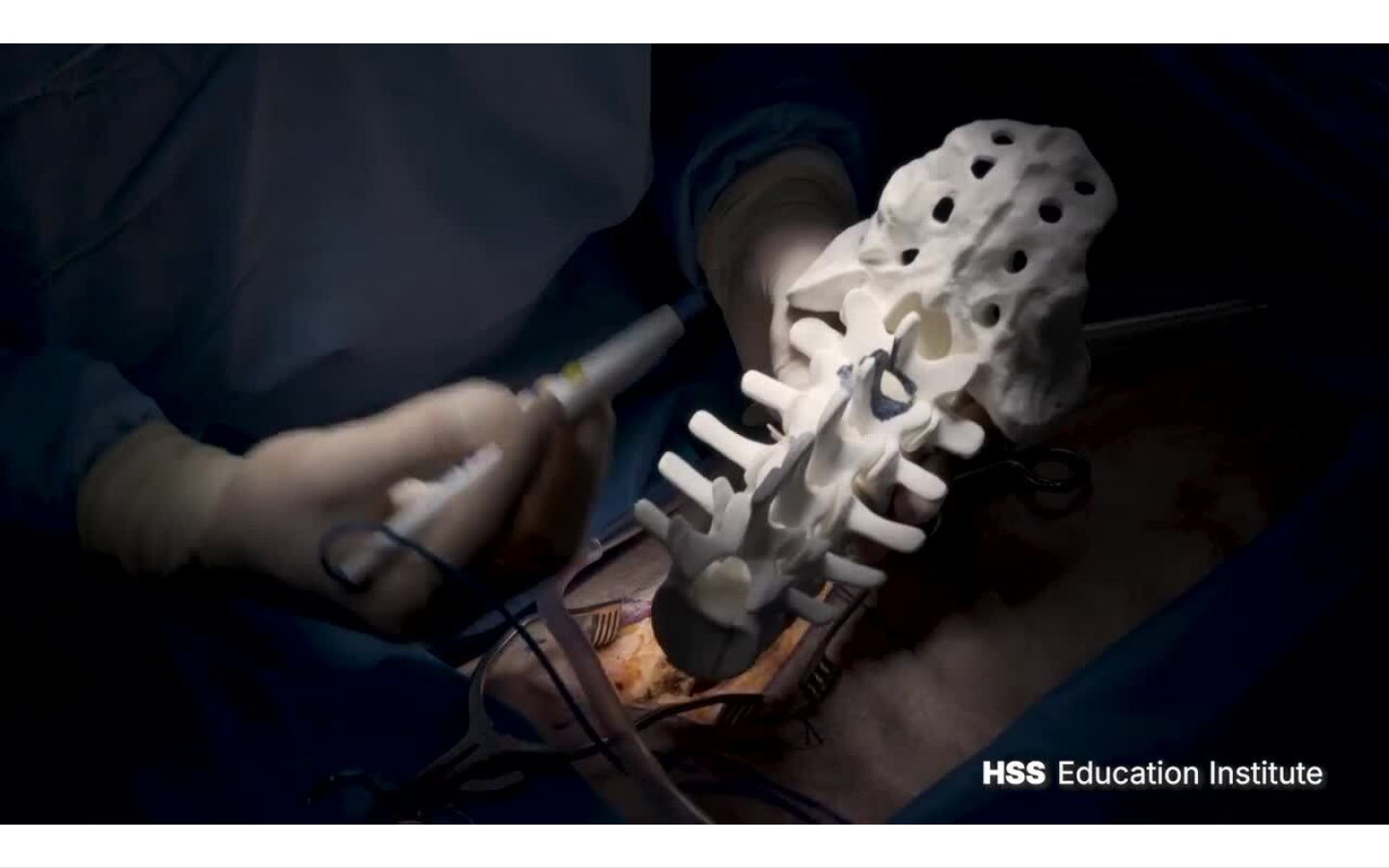 type 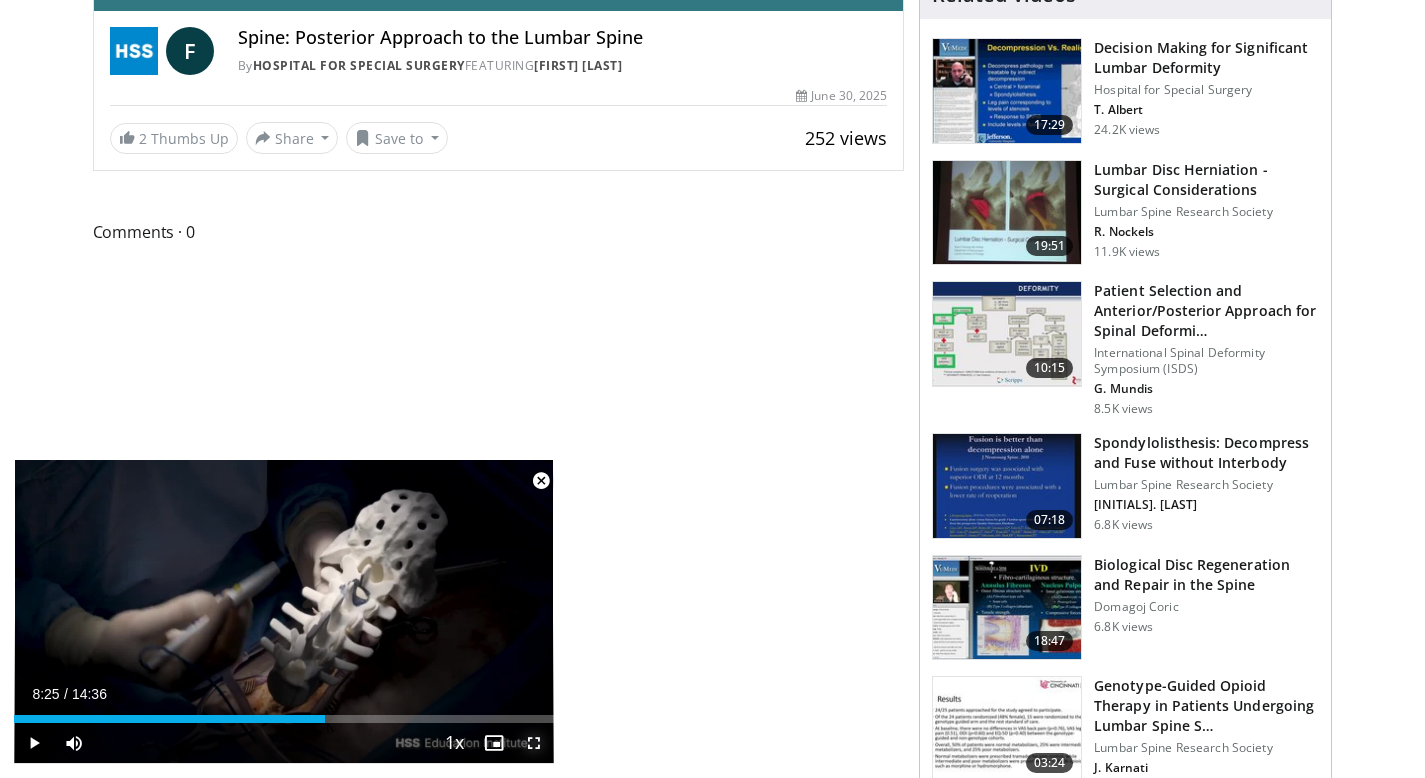 click at bounding box center [534, 743] 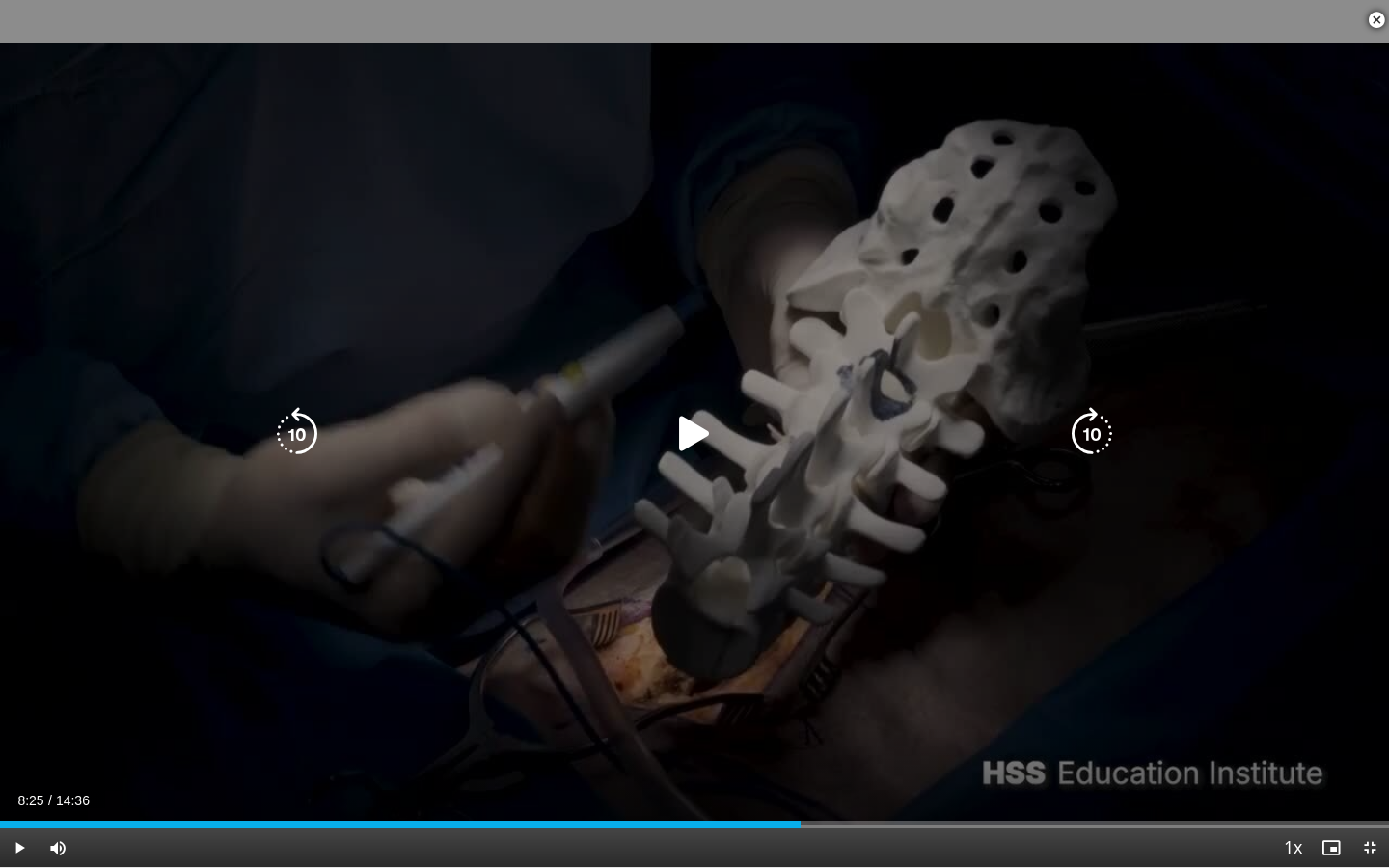 click on "10 seconds
Tap to unmute" at bounding box center (694, 433) 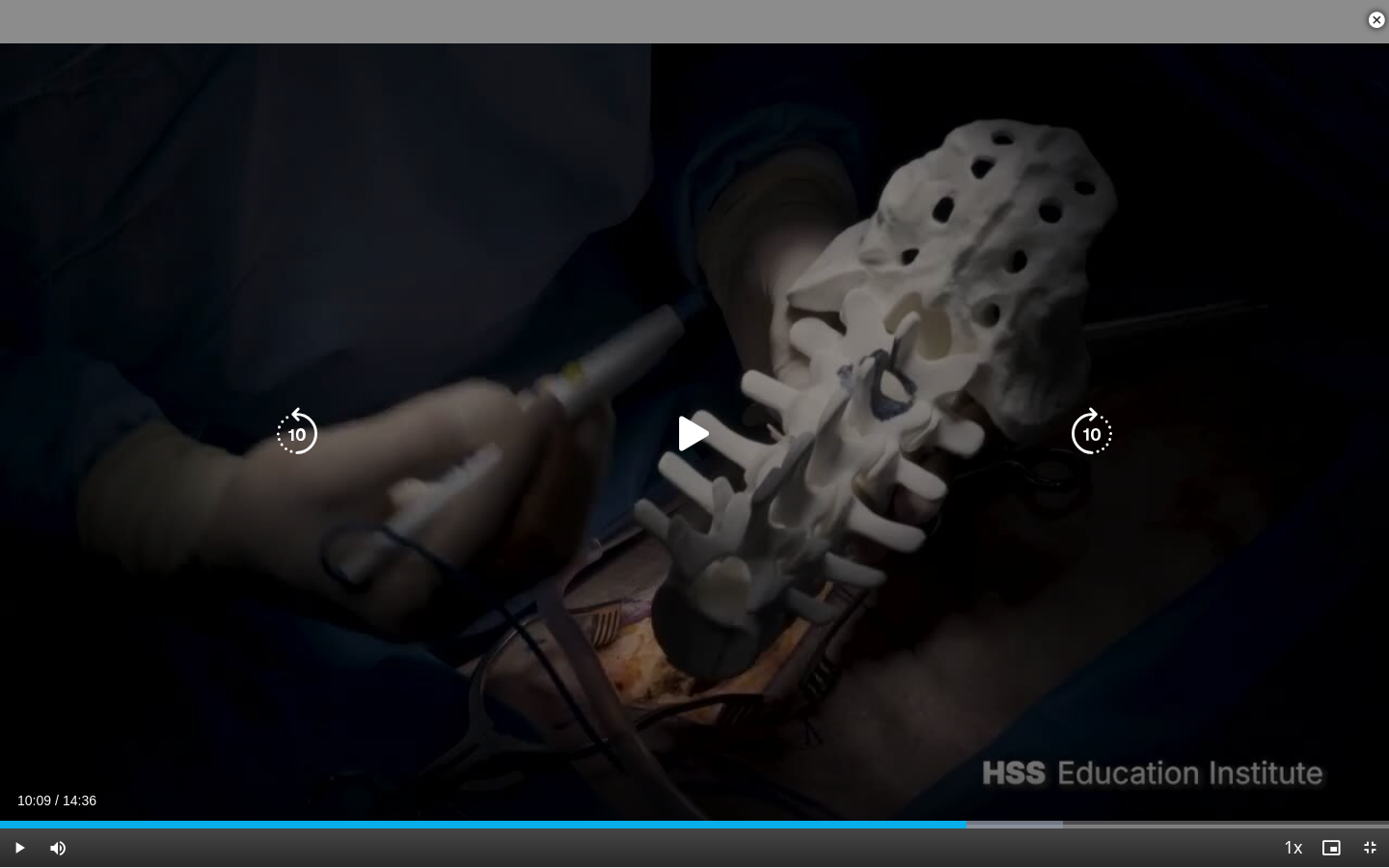 click on "10 seconds
Tap to unmute" at bounding box center (694, 433) 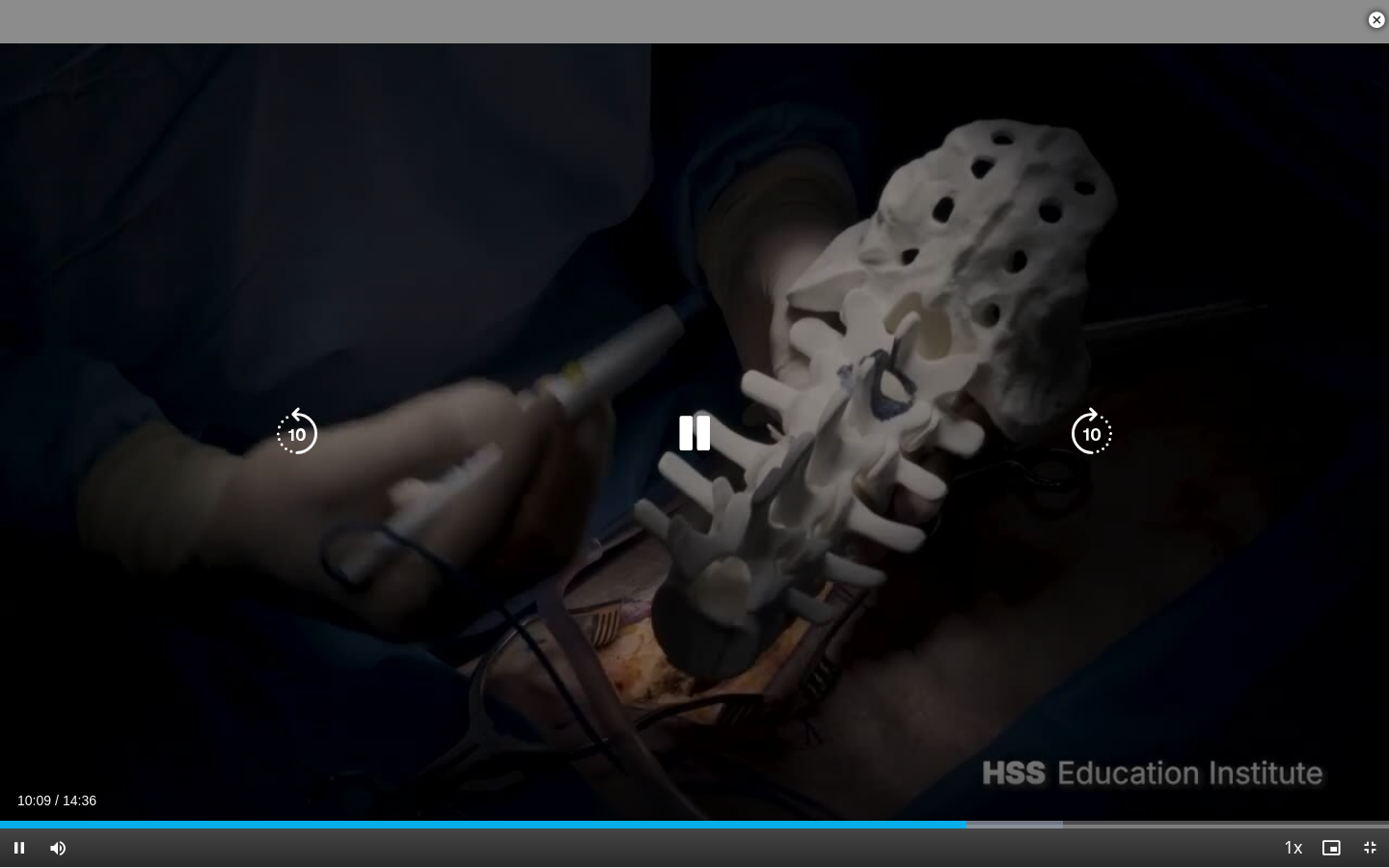 click on "10 seconds
Tap to unmute" at bounding box center [694, 433] 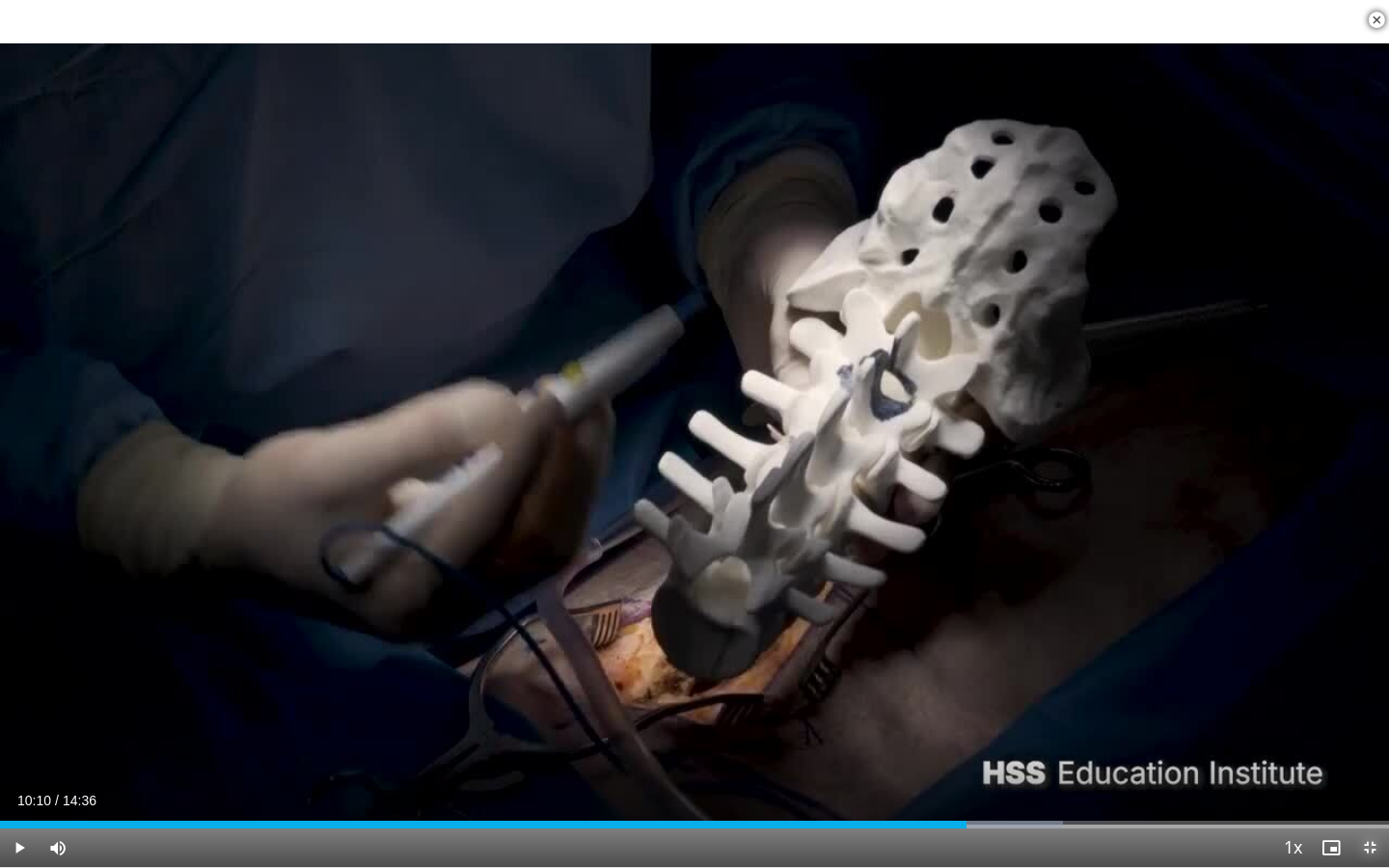 click at bounding box center (1370, 848) 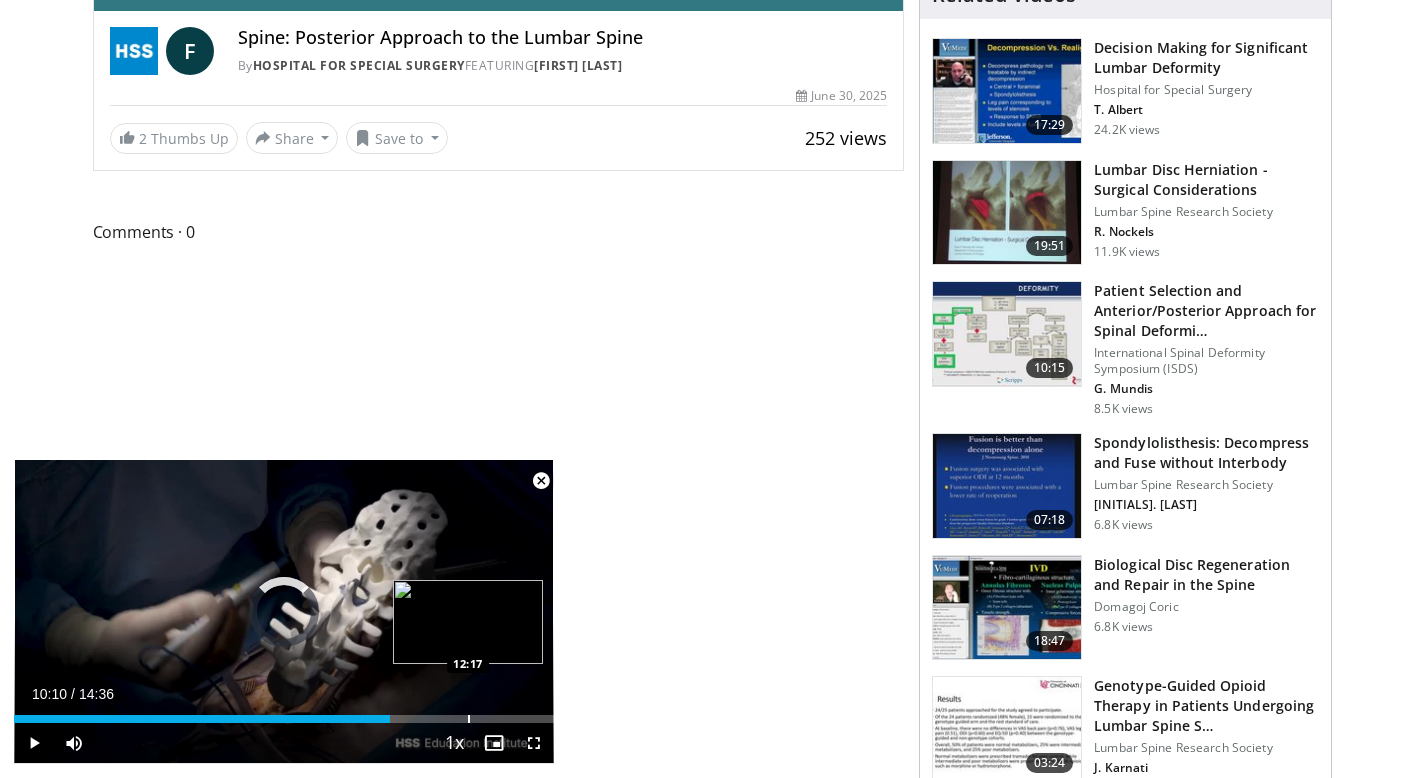 click at bounding box center [469, 719] 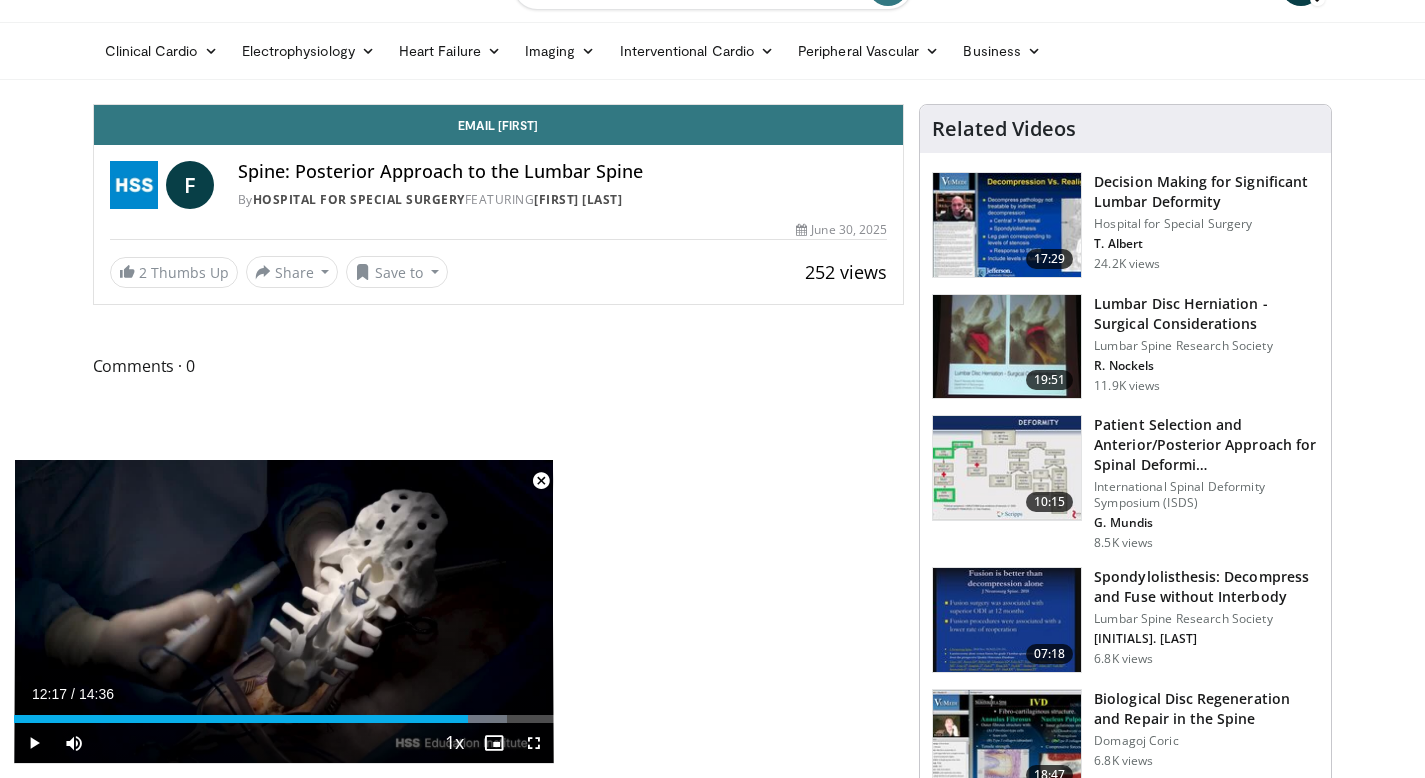 scroll, scrollTop: 0, scrollLeft: 0, axis: both 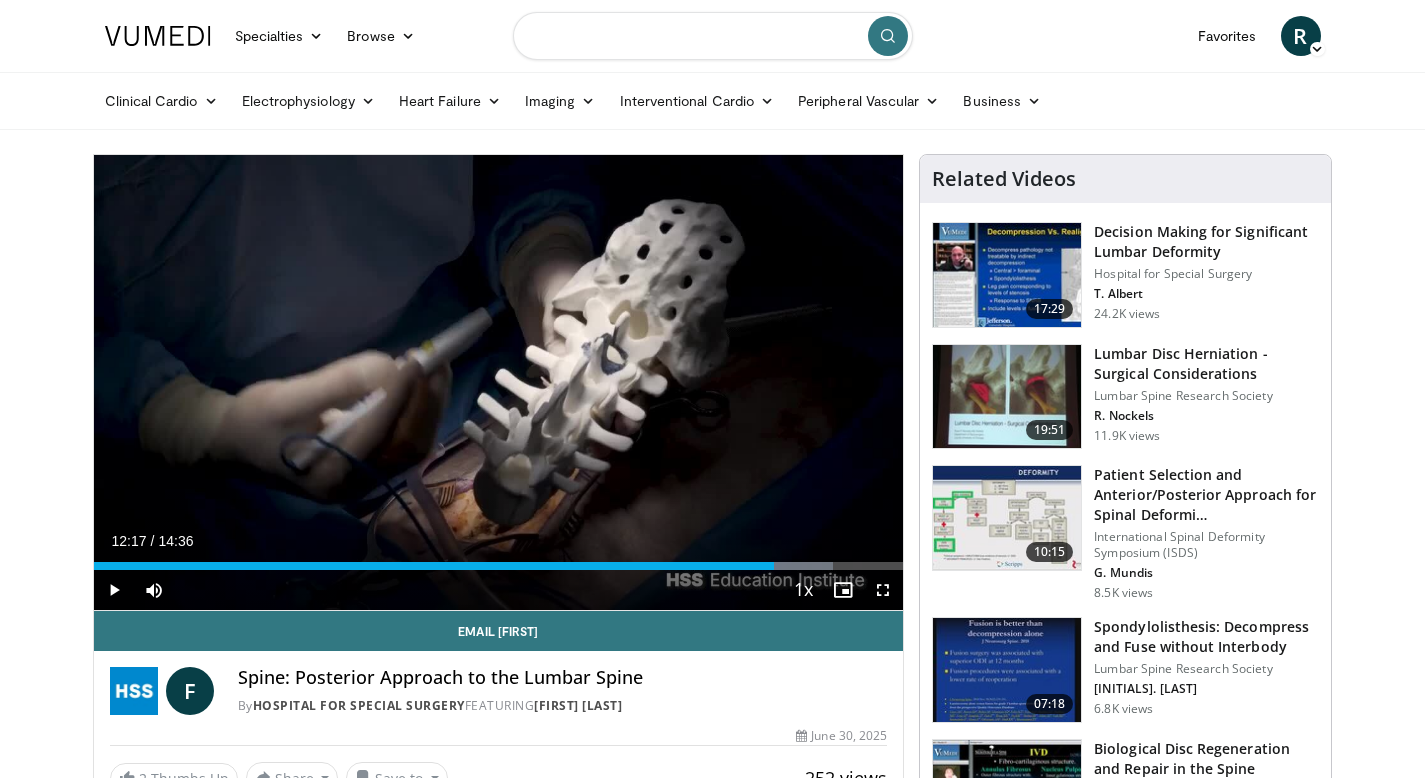 click at bounding box center [713, 36] 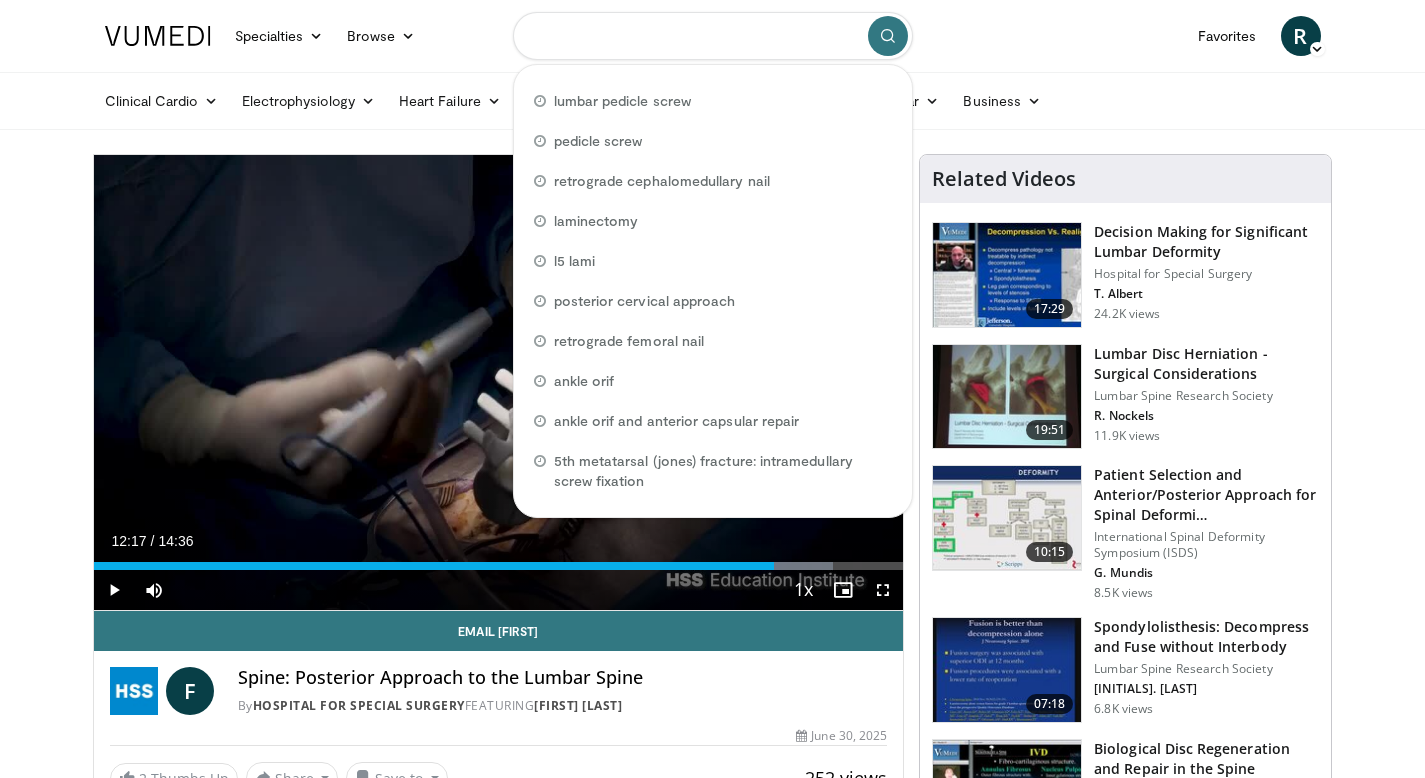 type on "*" 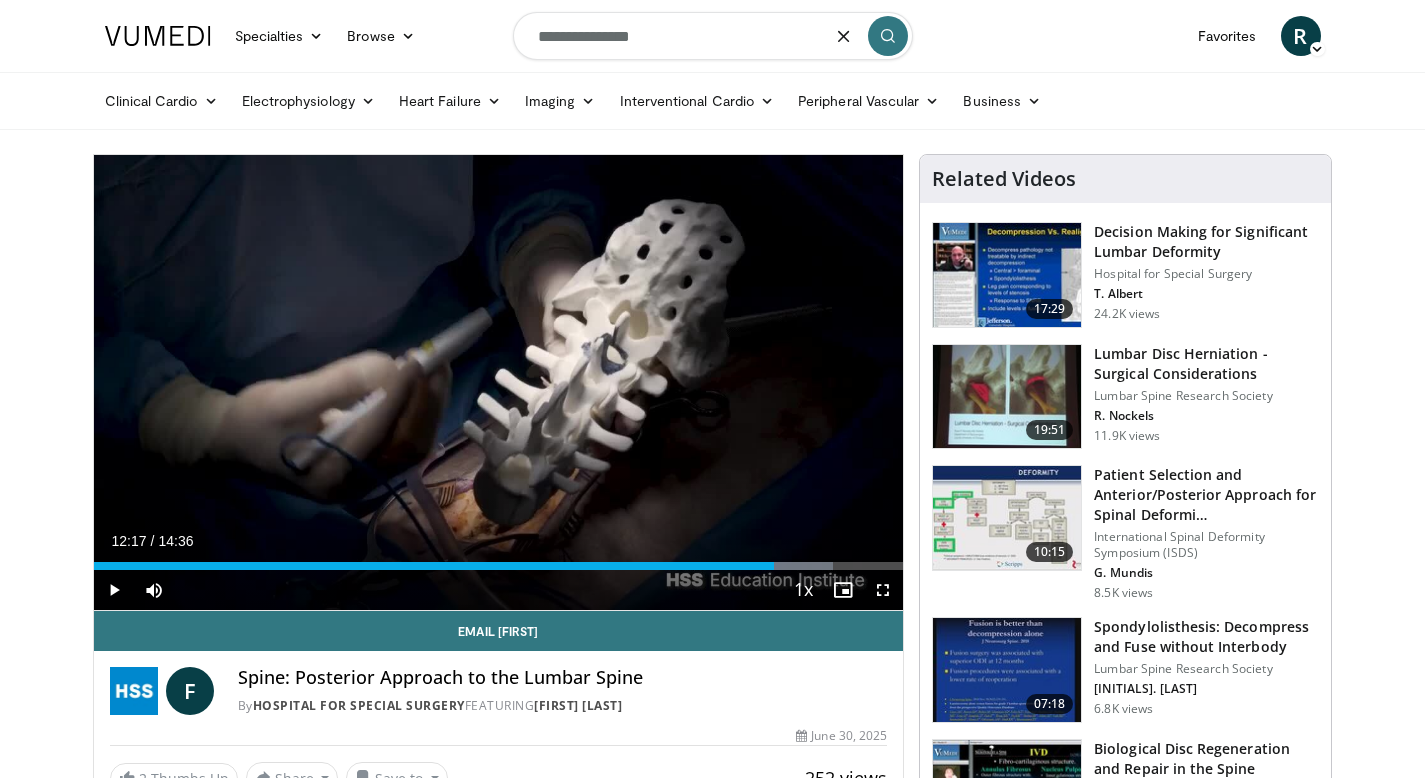 type on "**********" 